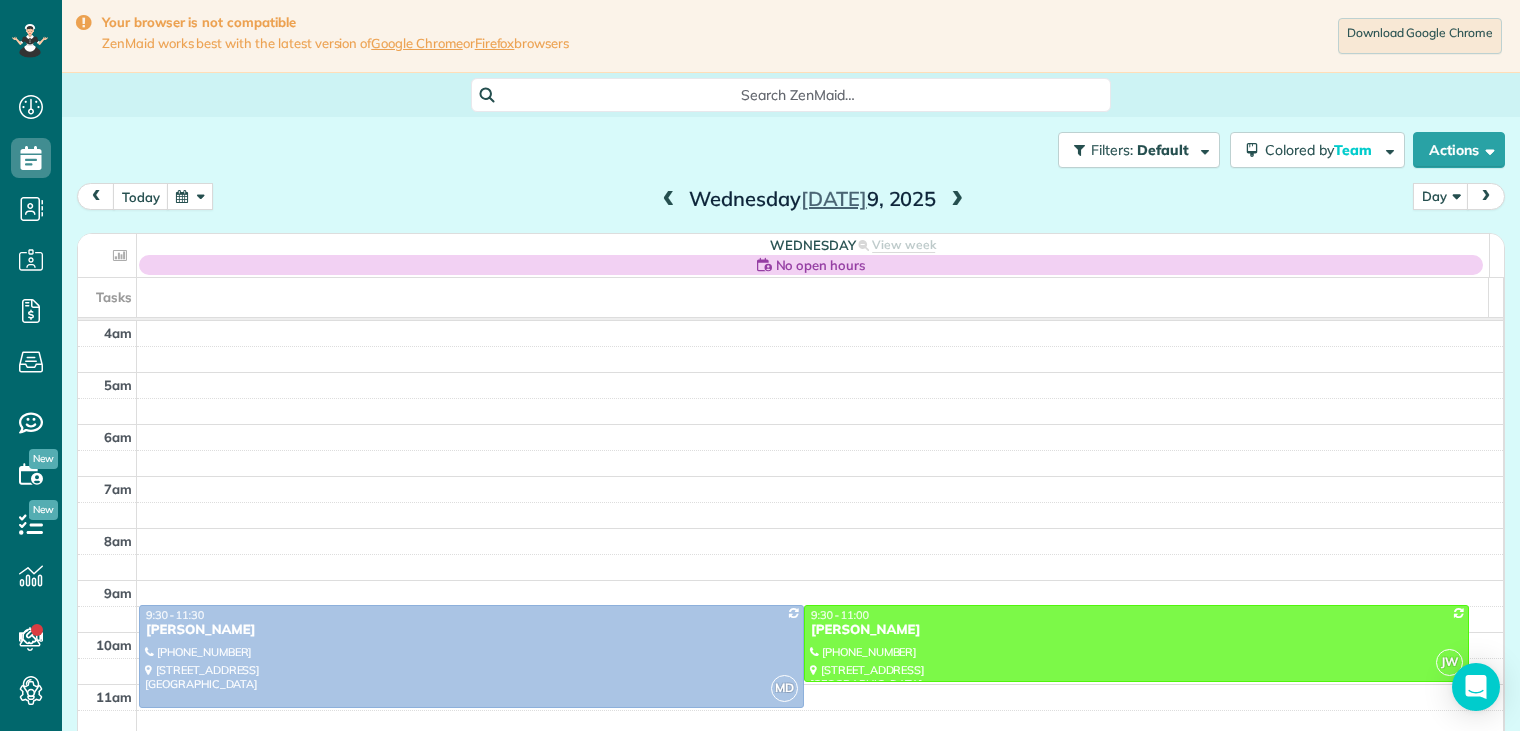 scroll, scrollTop: 0, scrollLeft: 0, axis: both 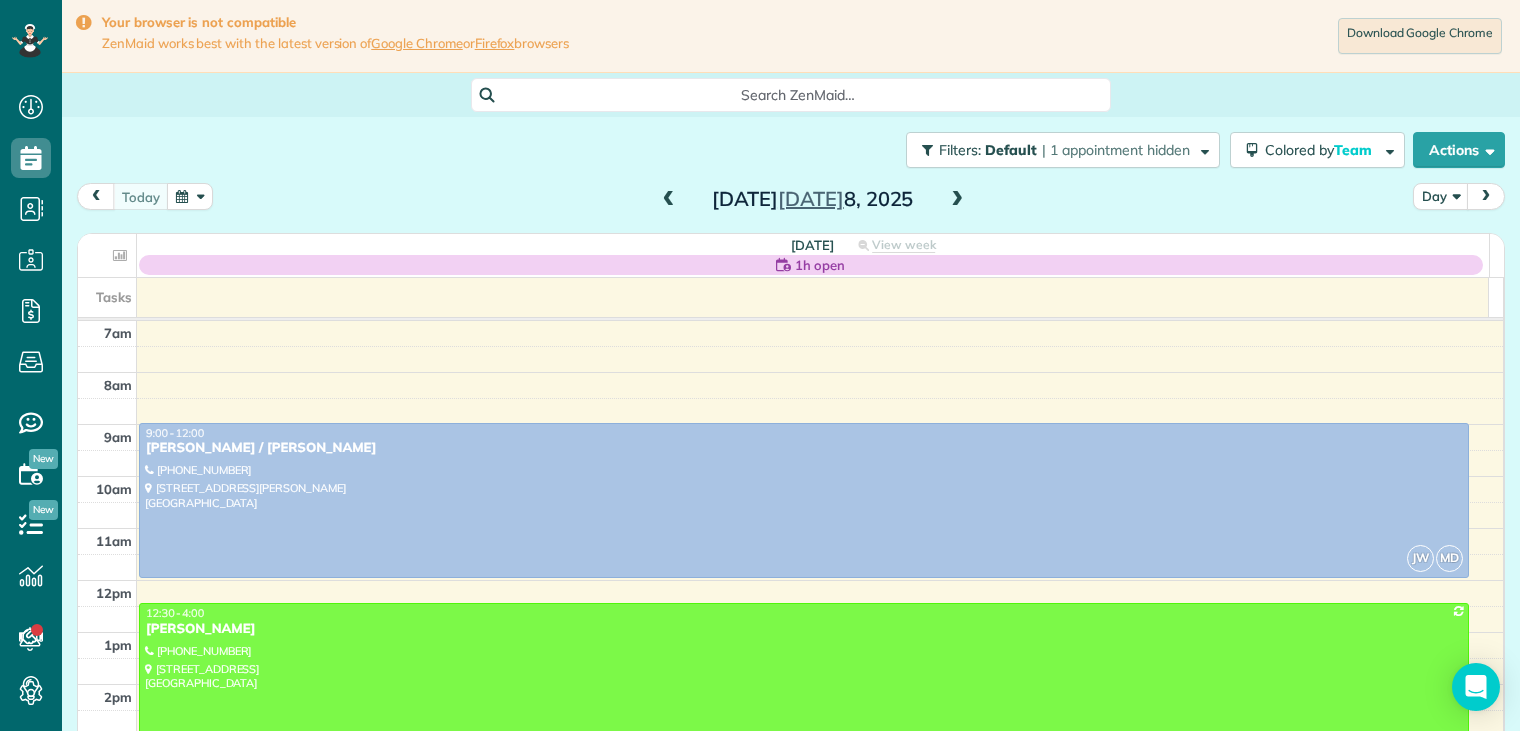 click at bounding box center [957, 200] 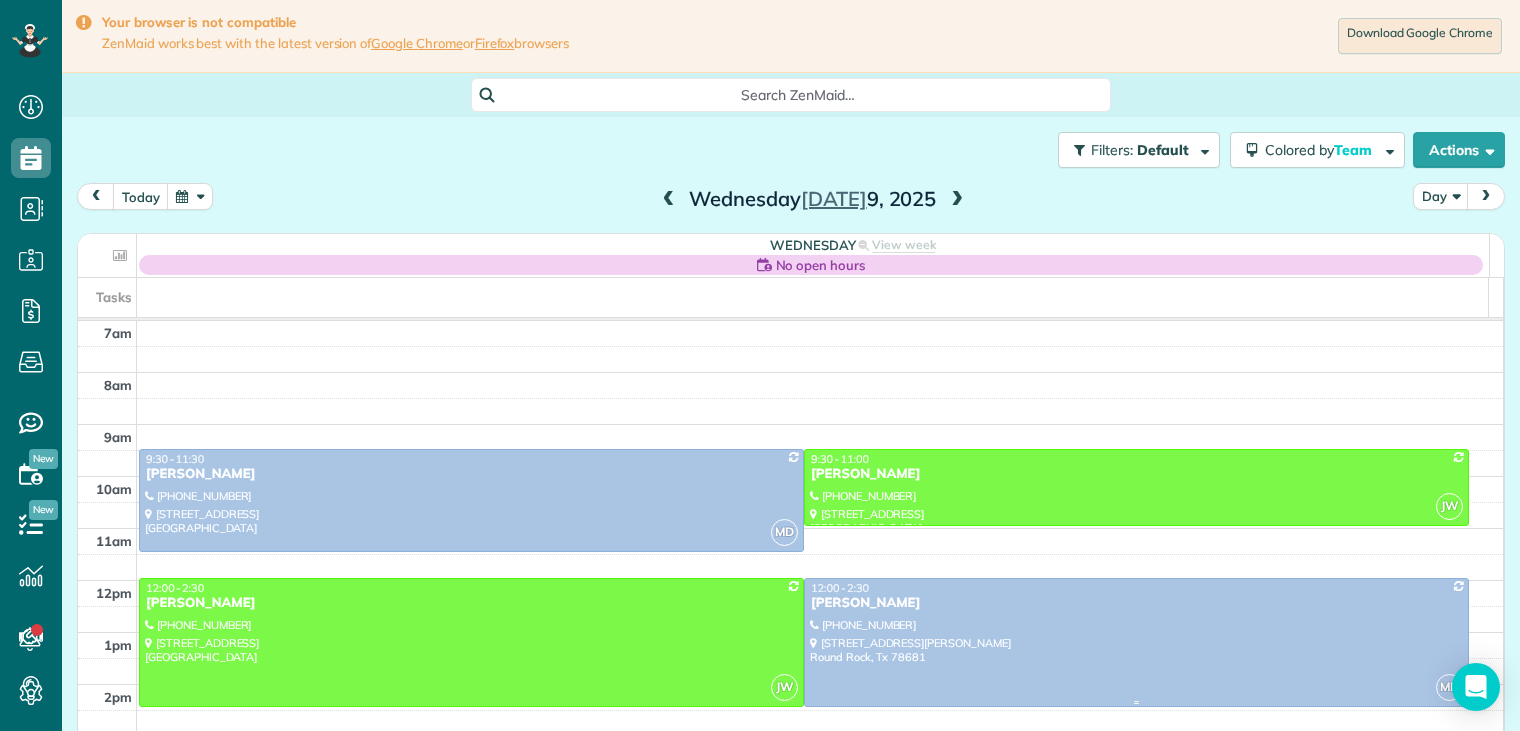 click on "[PERSON_NAME]" at bounding box center (1136, 603) 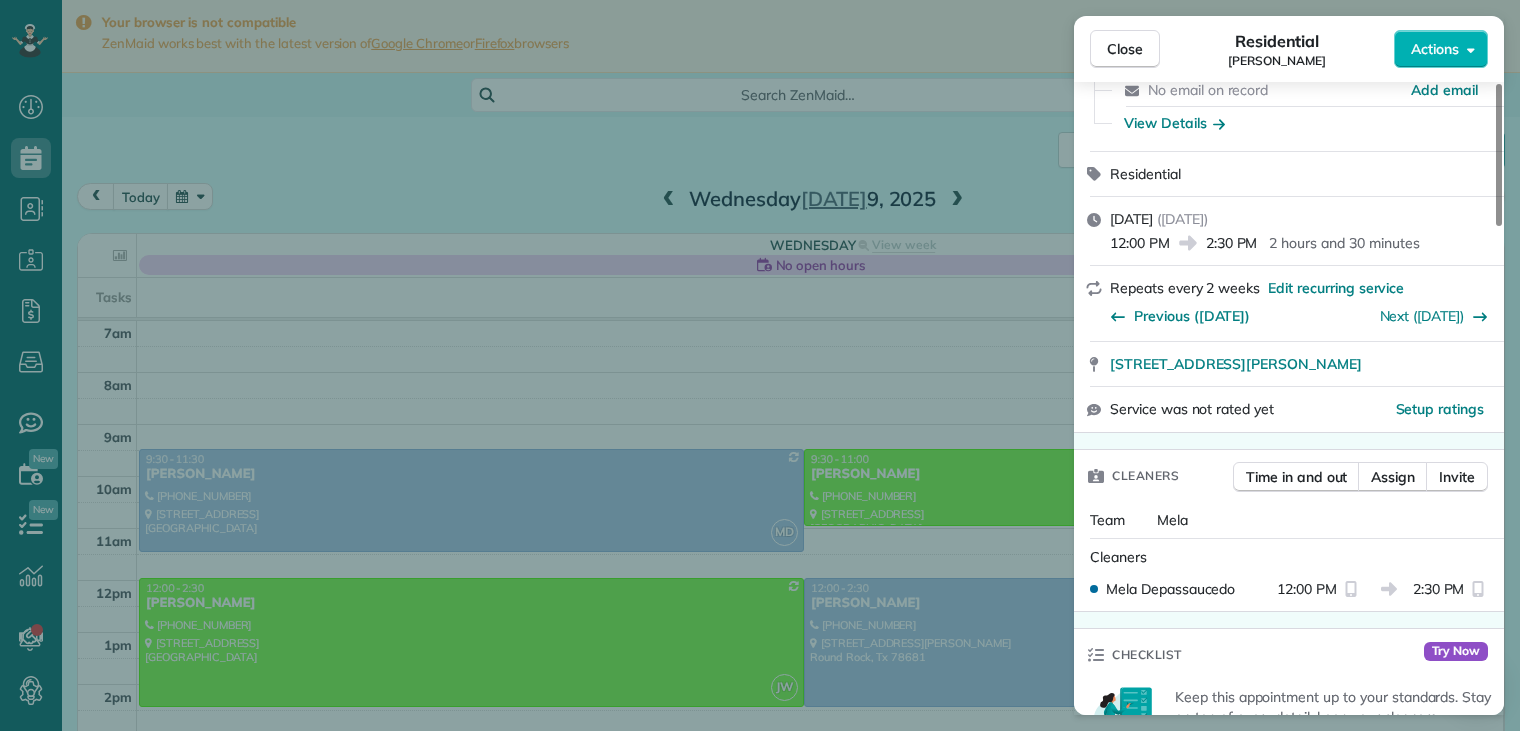 scroll, scrollTop: 0, scrollLeft: 0, axis: both 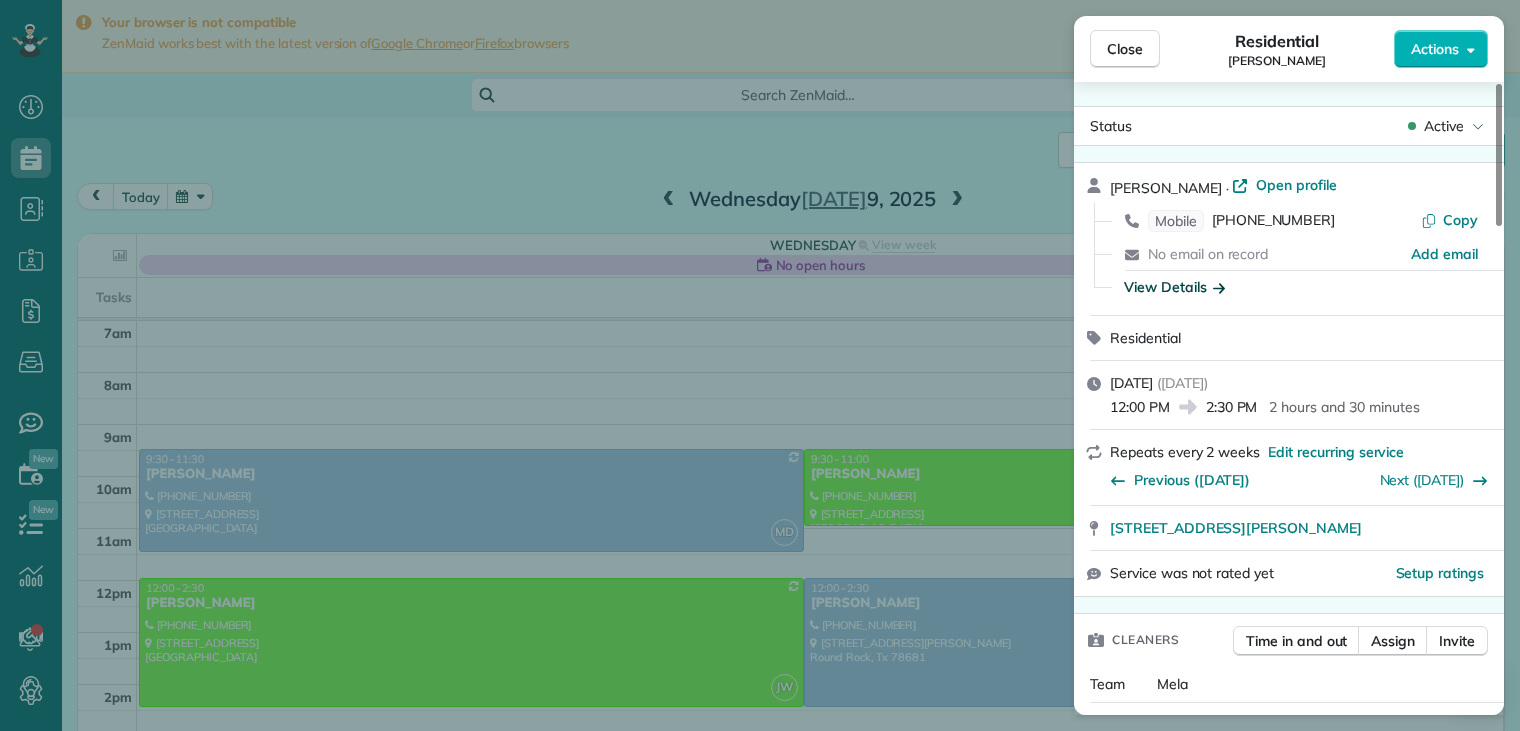 click 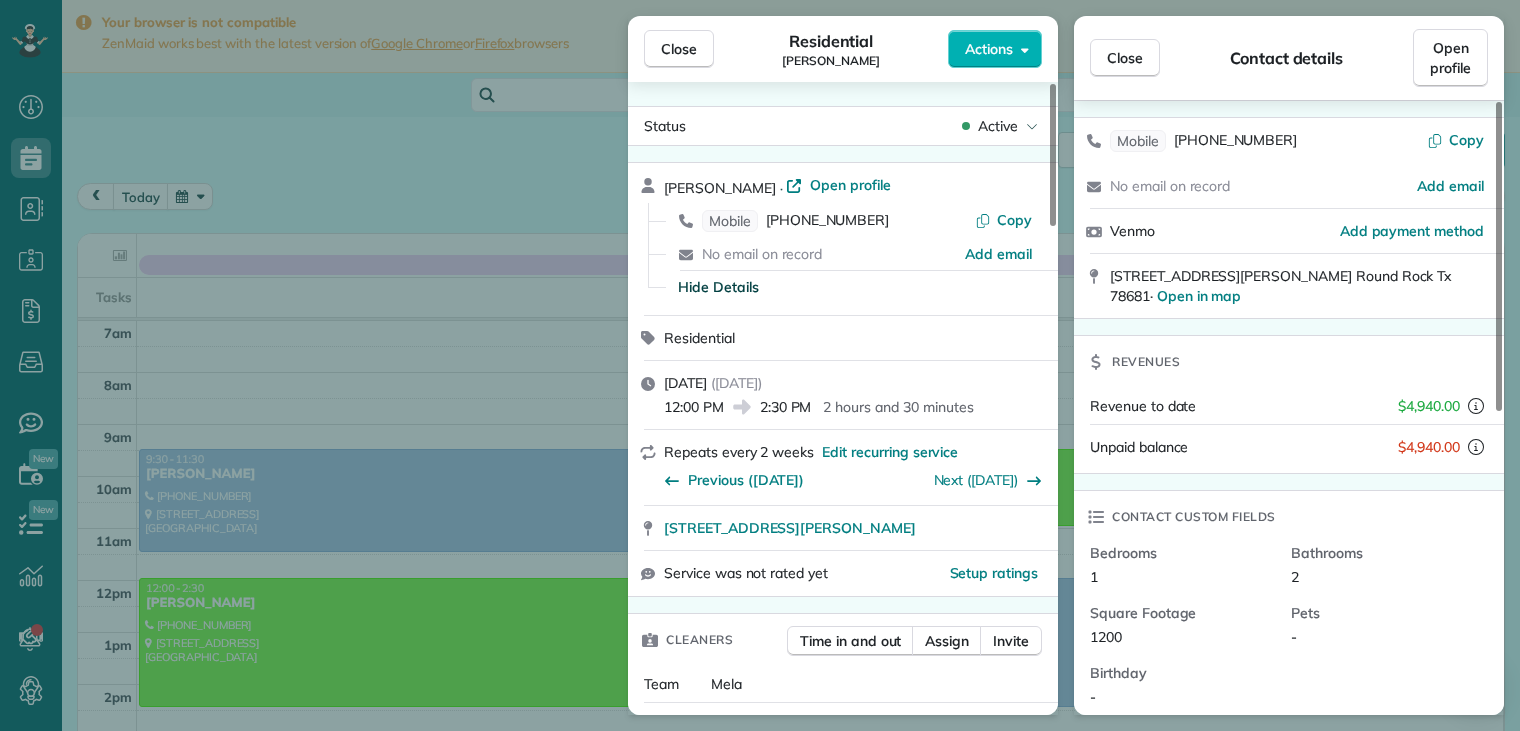 scroll, scrollTop: 100, scrollLeft: 0, axis: vertical 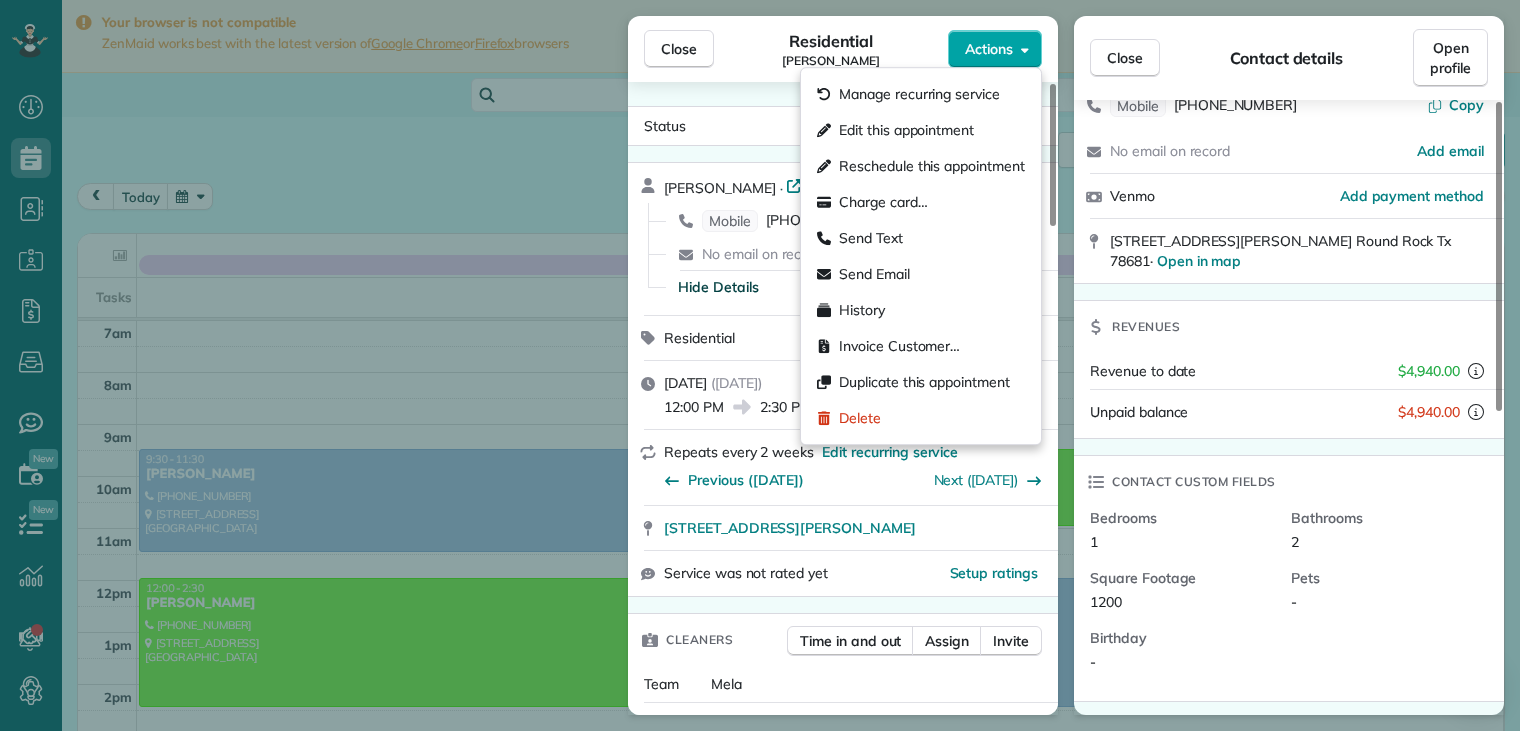 click on "Actions" at bounding box center (995, 49) 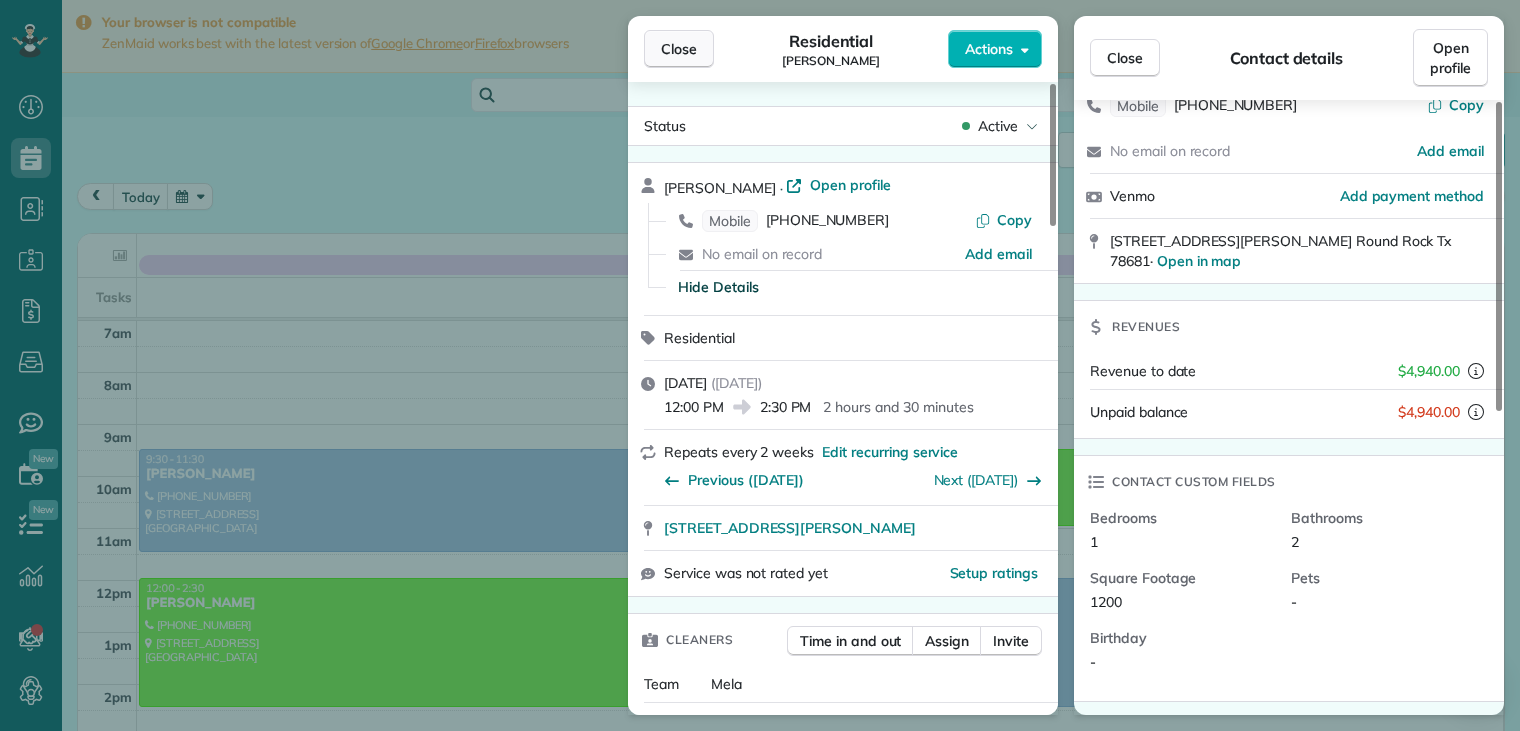click on "Close" at bounding box center (679, 49) 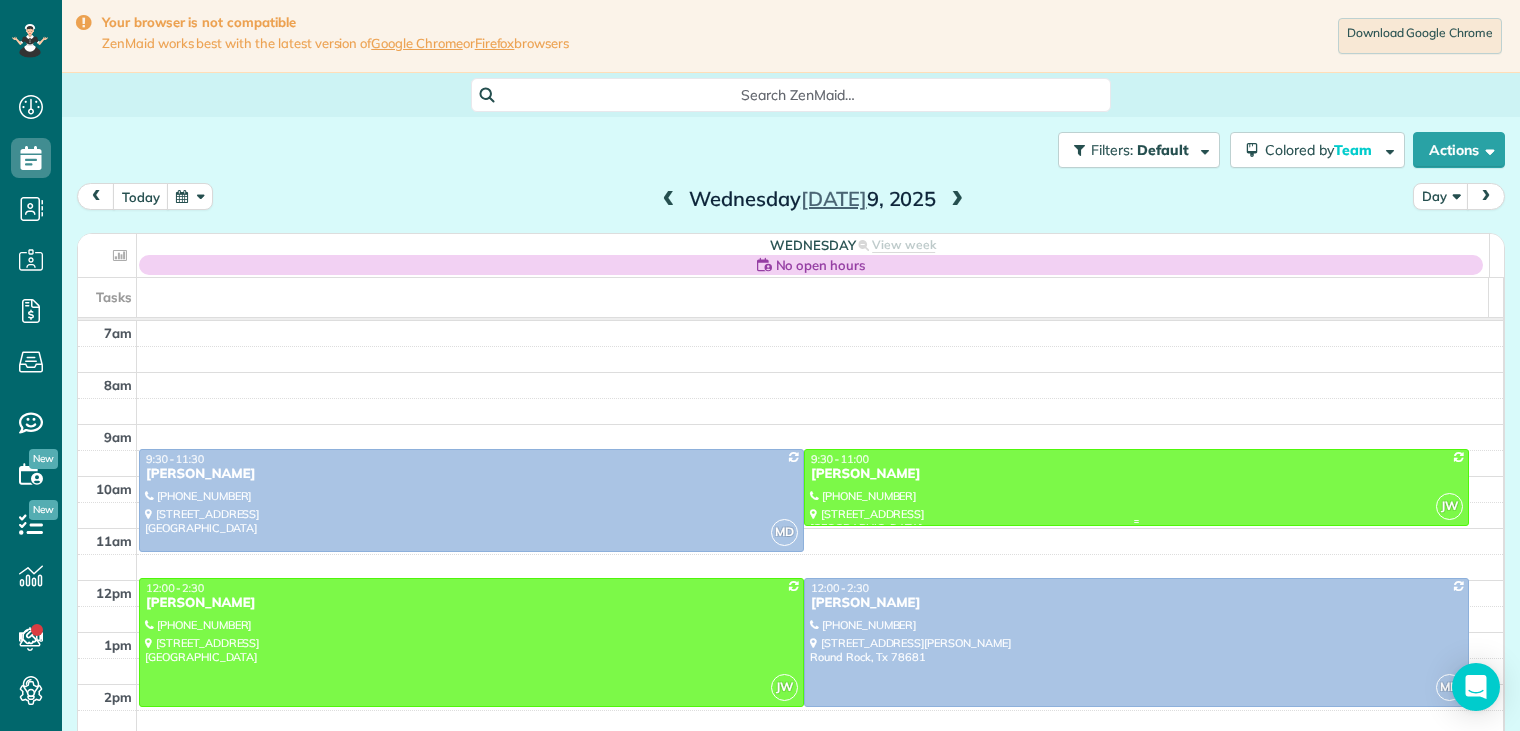 click at bounding box center (1136, 487) 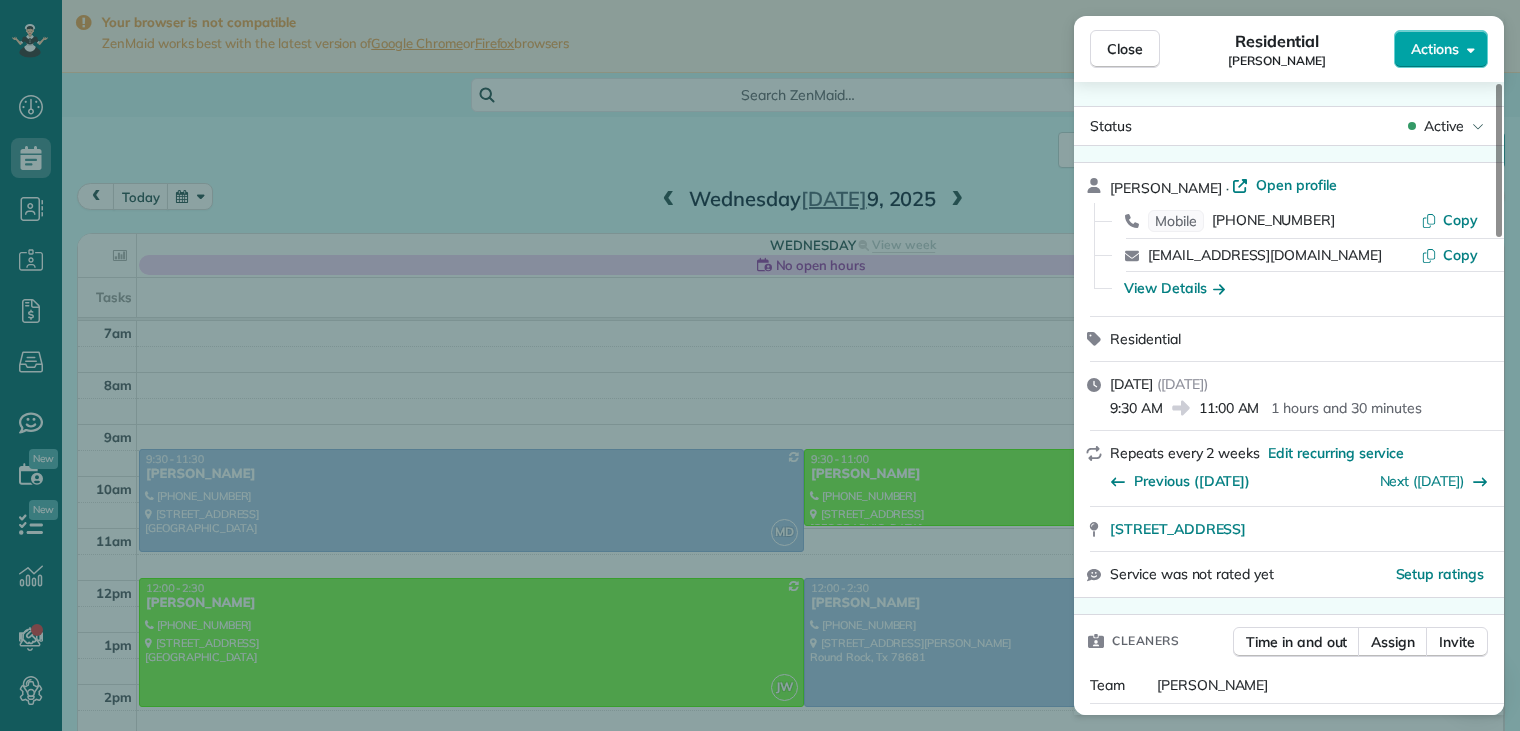 click on "Actions" at bounding box center [1435, 49] 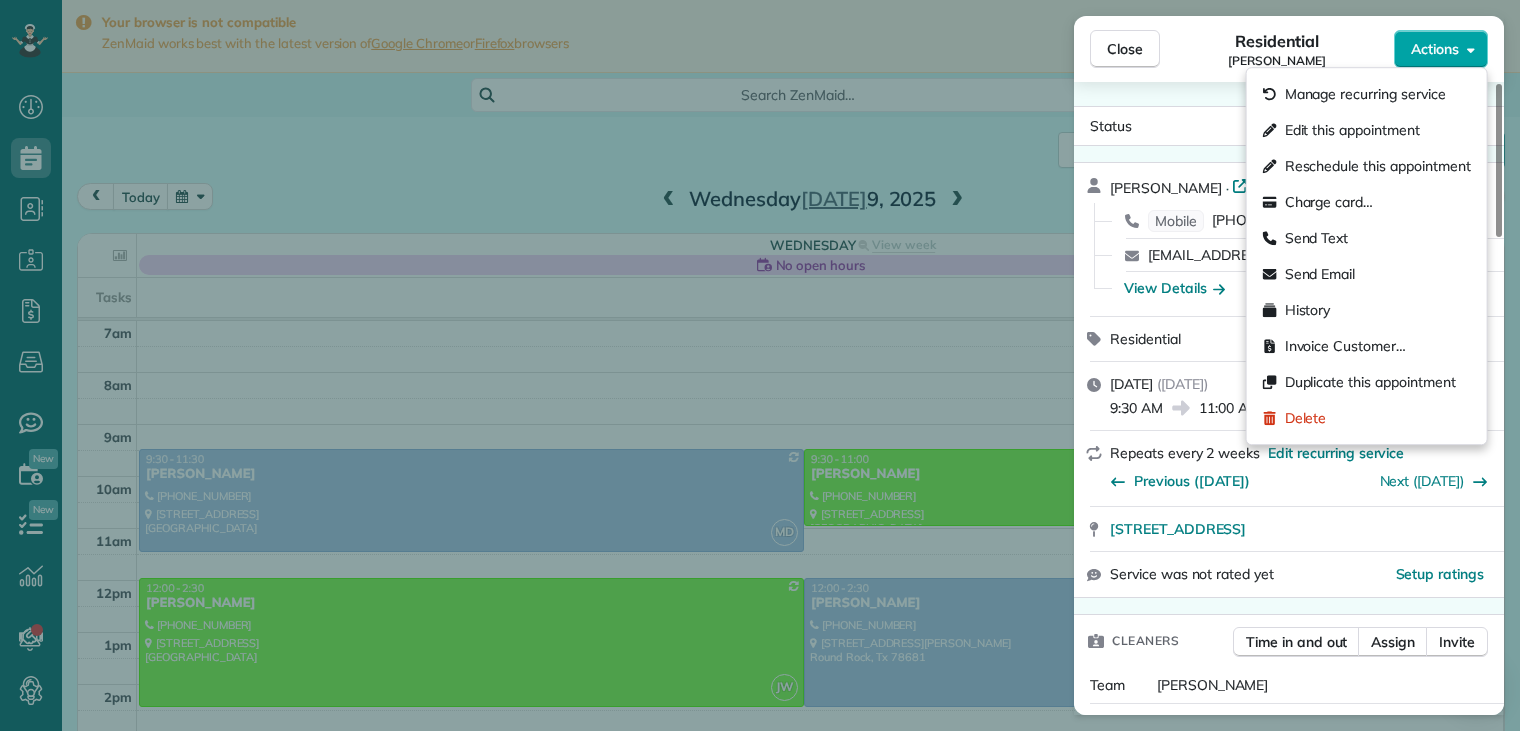 click on "Actions" at bounding box center (1435, 49) 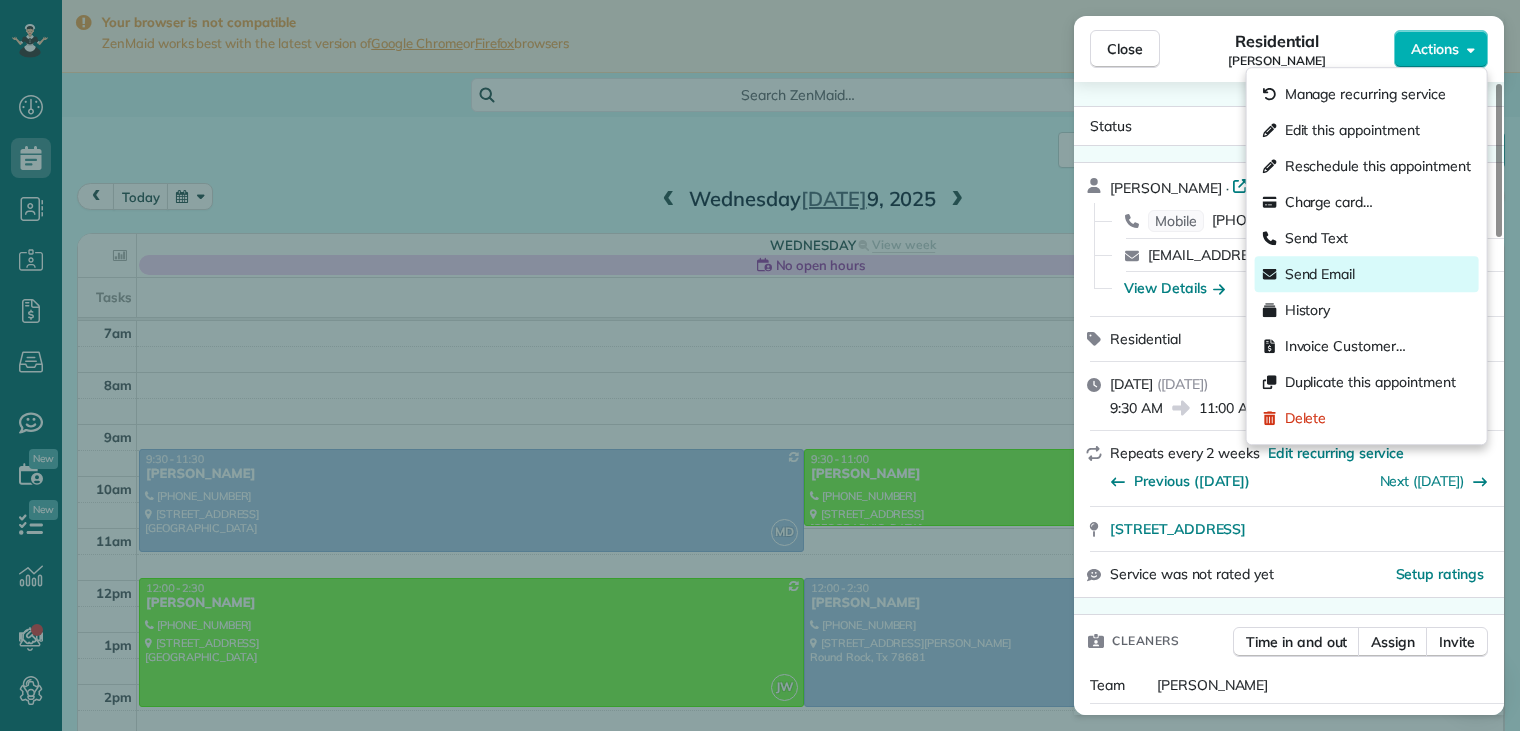 click on "Send Email" at bounding box center (1320, 274) 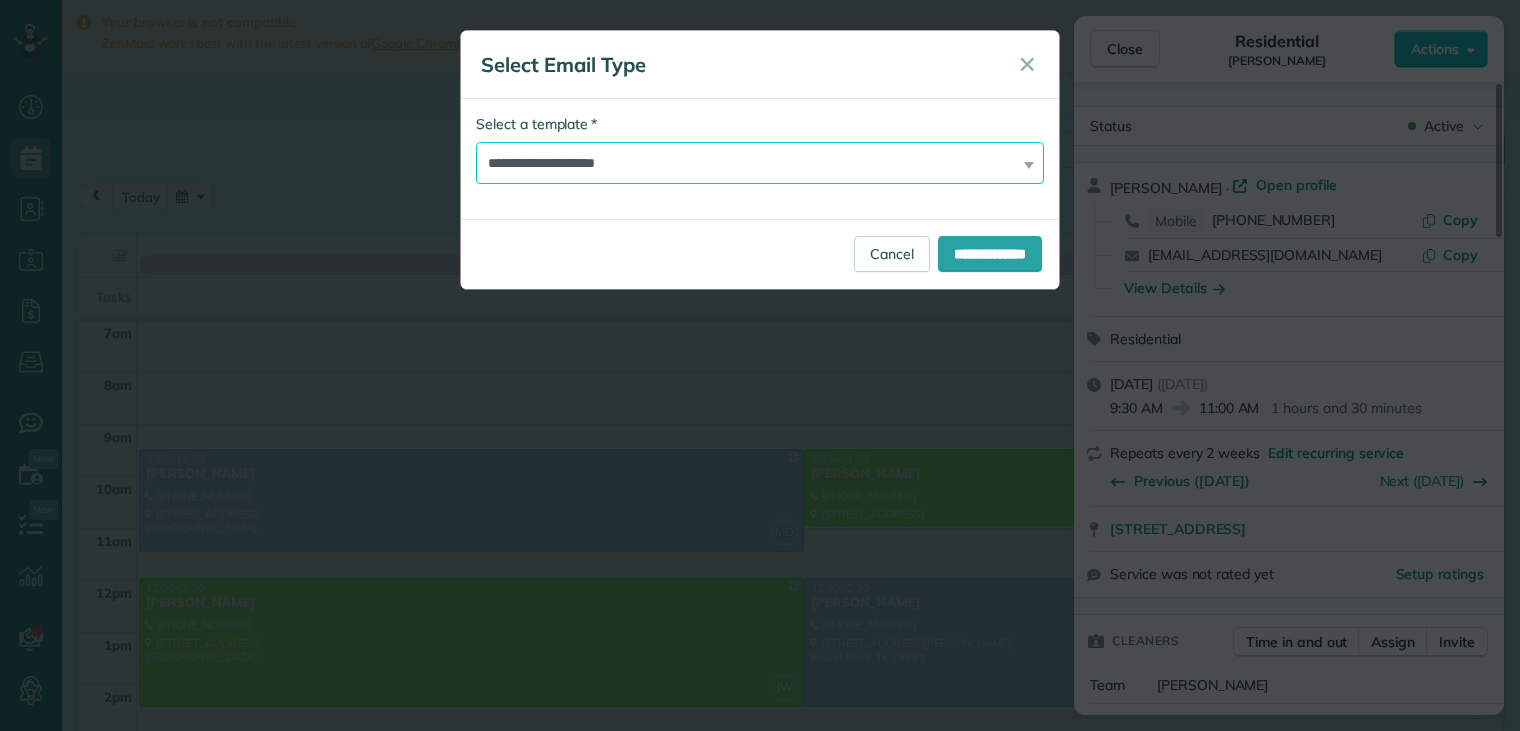click on "**********" at bounding box center (760, 163) 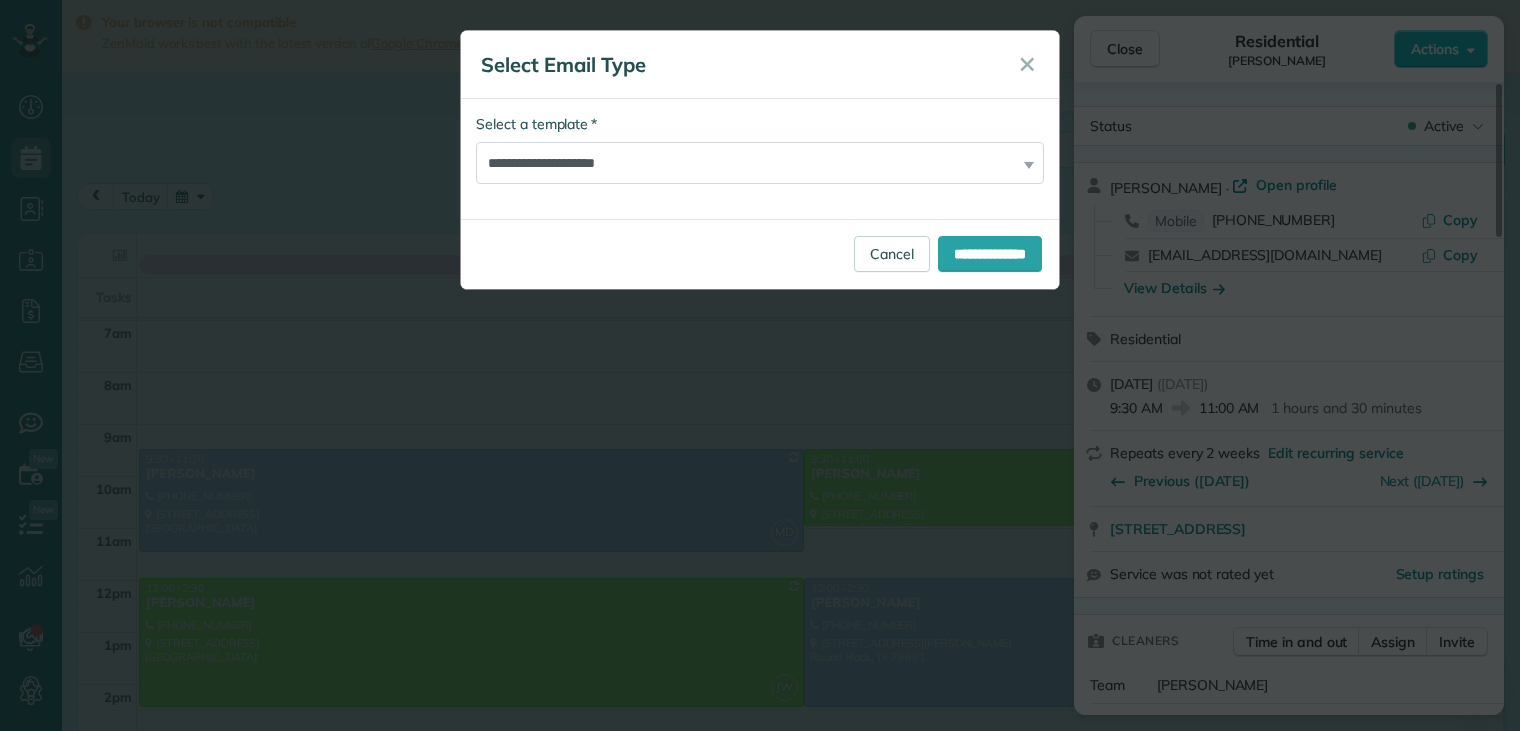 click on "**********" at bounding box center (760, 254) 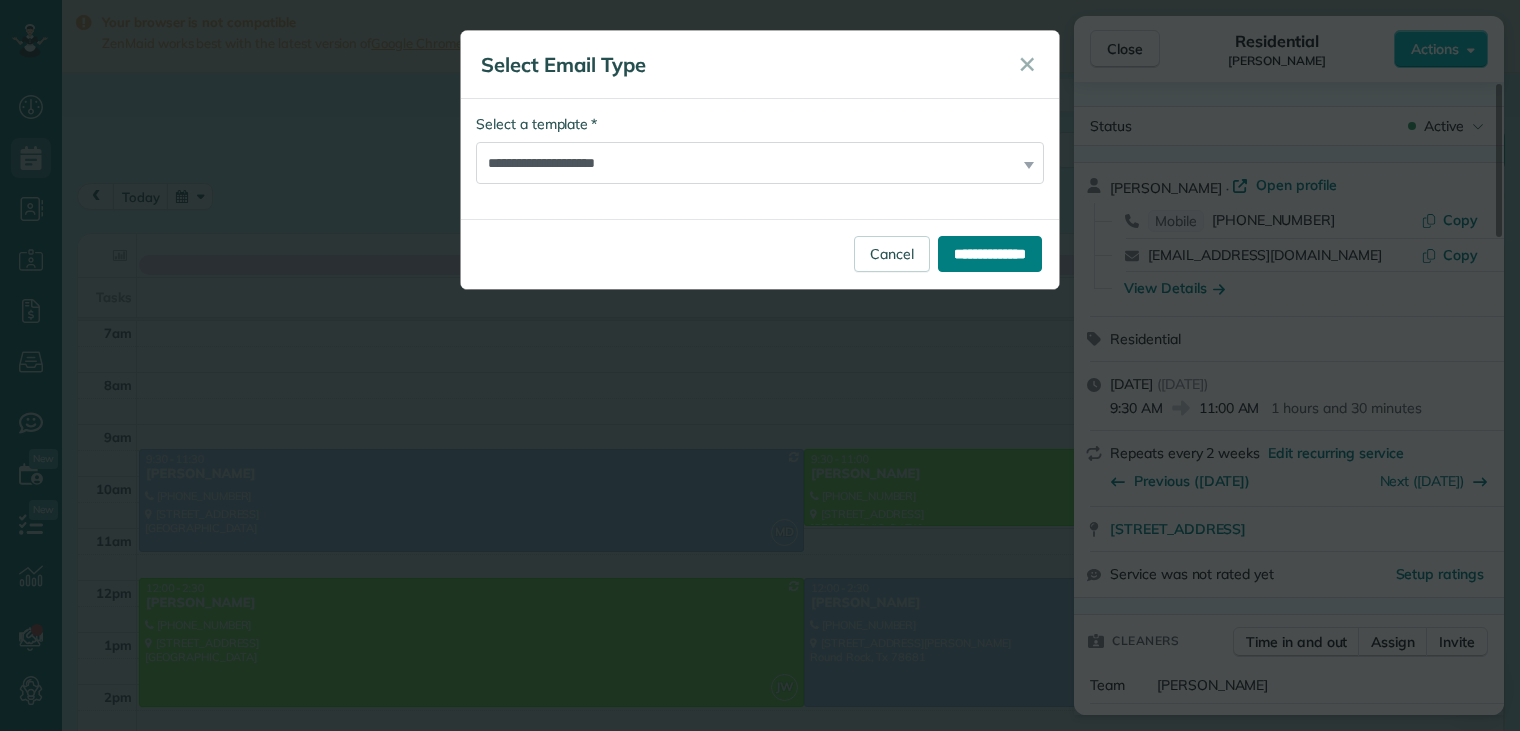 click on "**********" at bounding box center [990, 254] 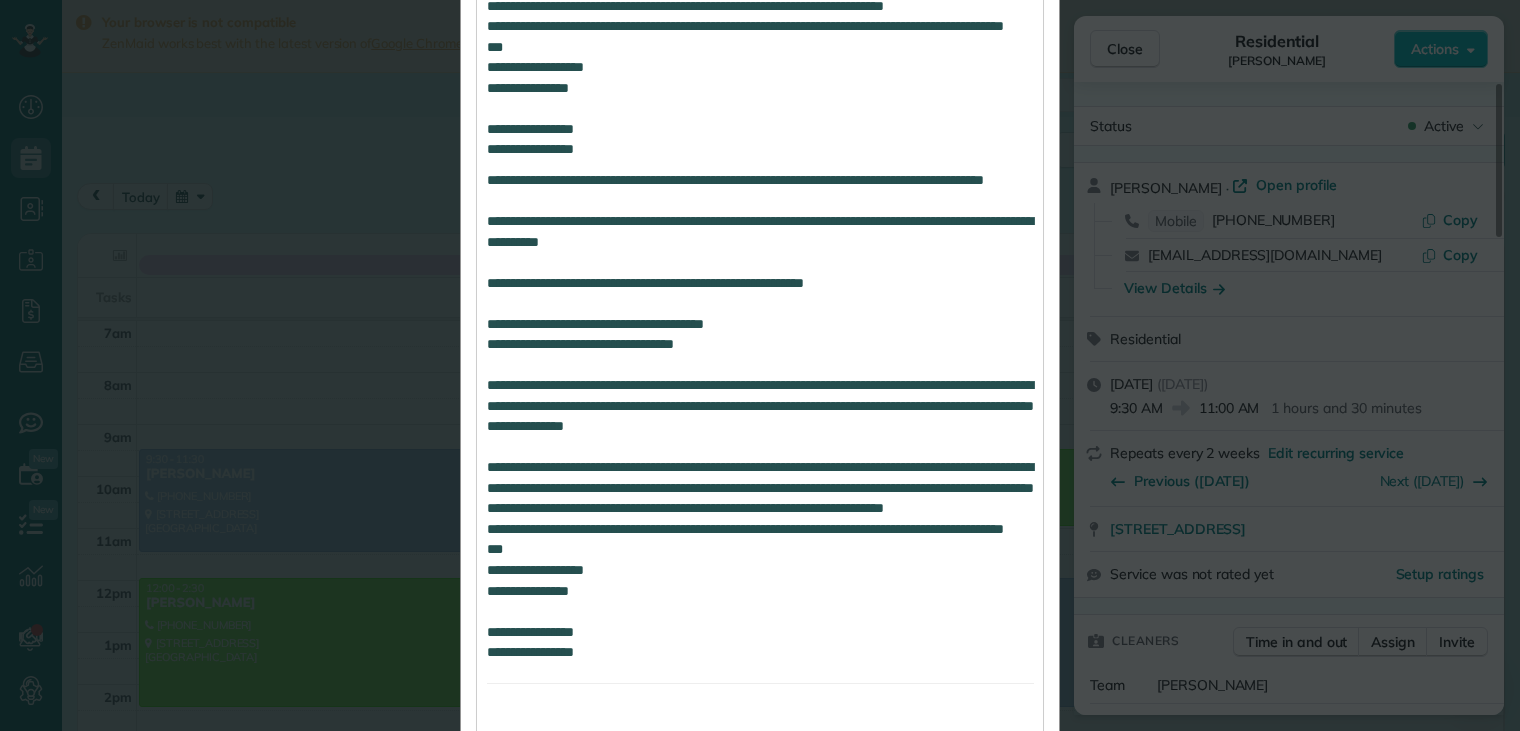 scroll, scrollTop: 1857, scrollLeft: 0, axis: vertical 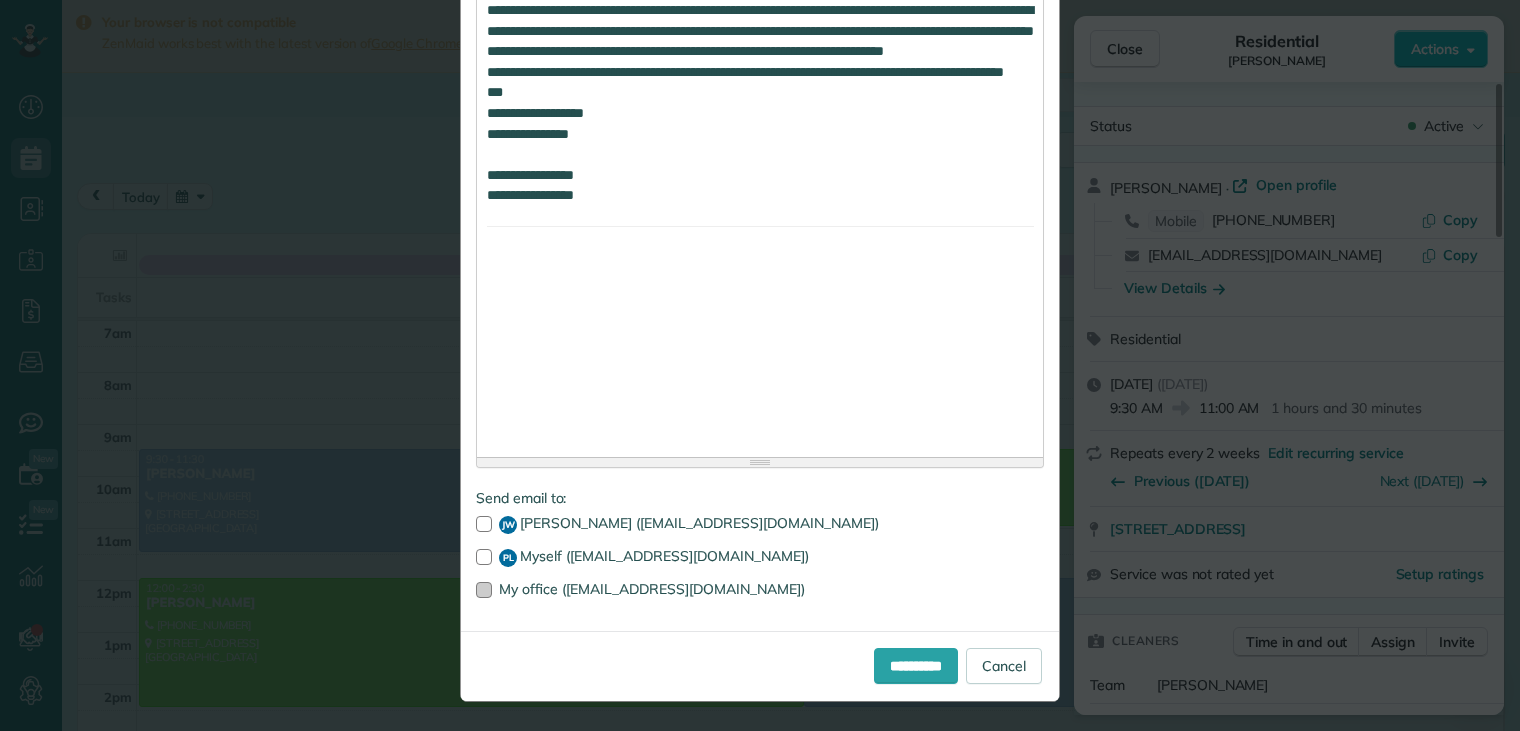 click at bounding box center (484, 590) 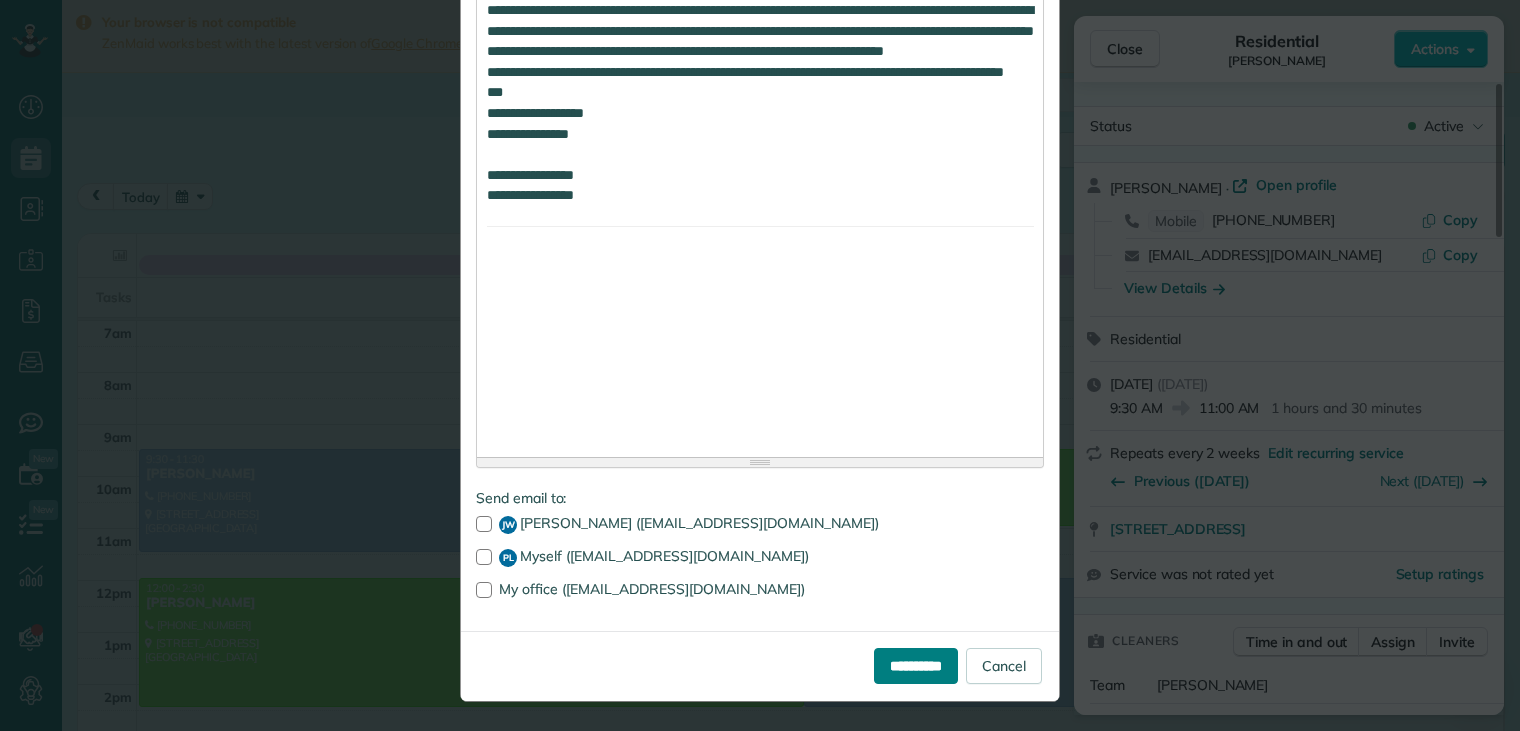 click on "**********" at bounding box center (916, 666) 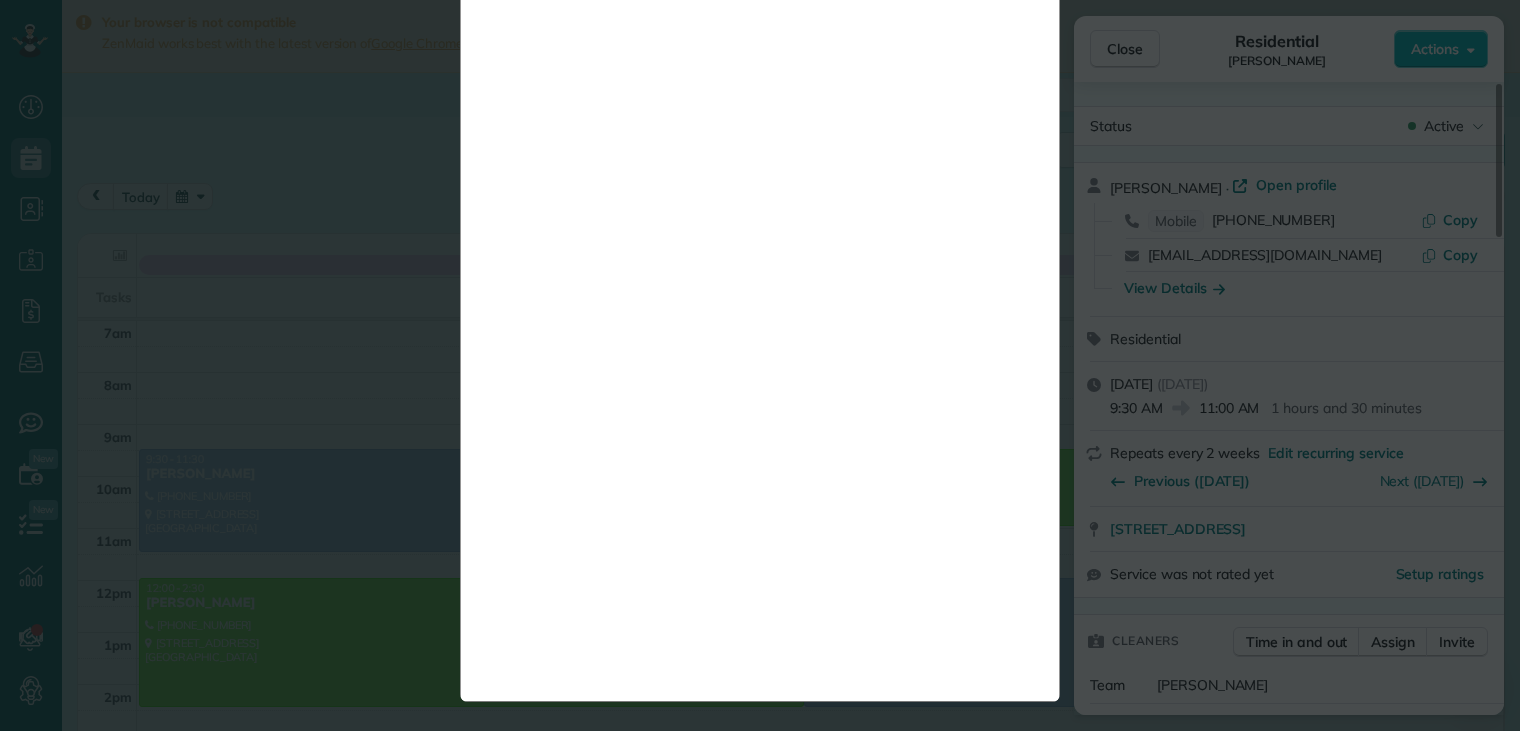 scroll, scrollTop: 0, scrollLeft: 0, axis: both 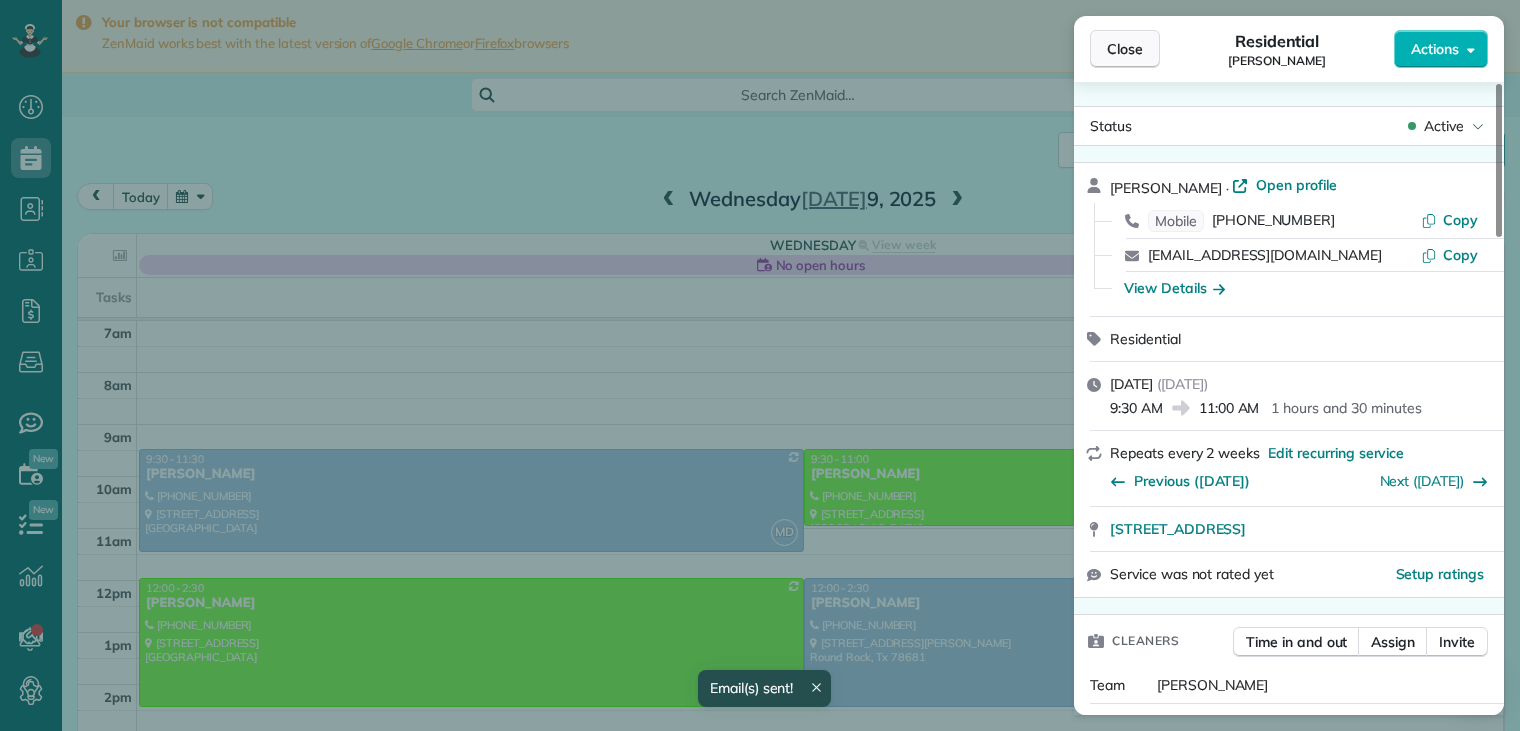 click on "Close" at bounding box center (1125, 49) 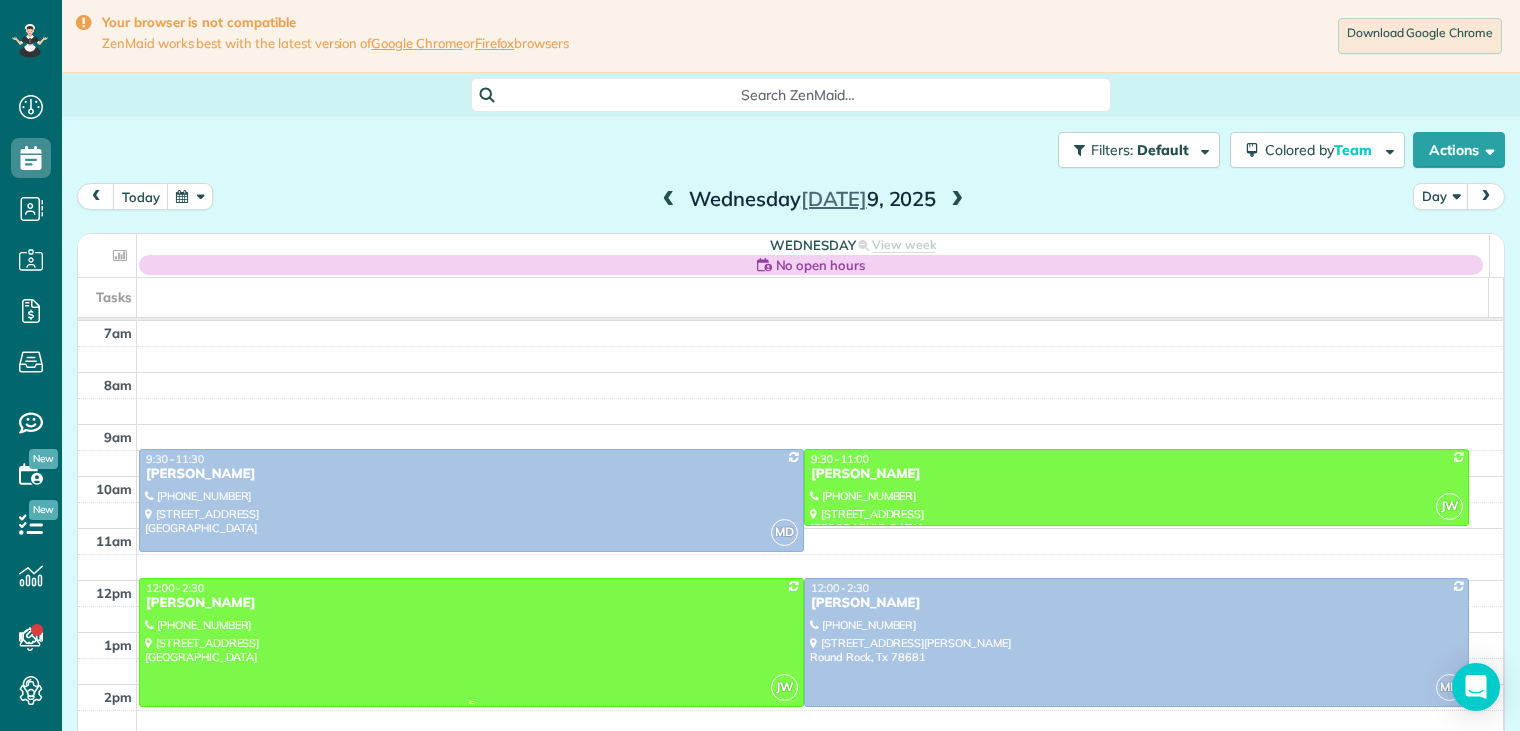 click on "[PERSON_NAME]" at bounding box center (471, 603) 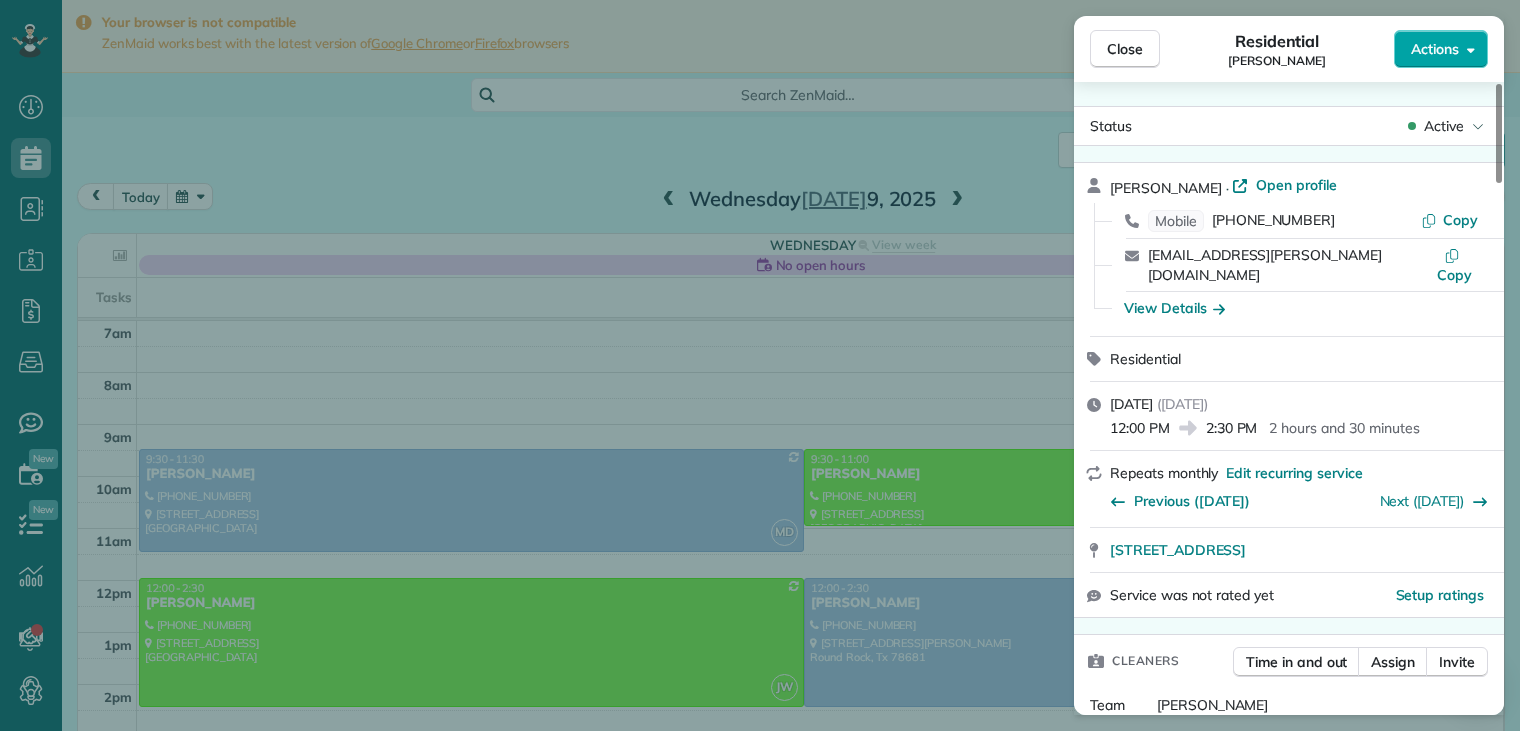 click on "Actions" at bounding box center (1435, 49) 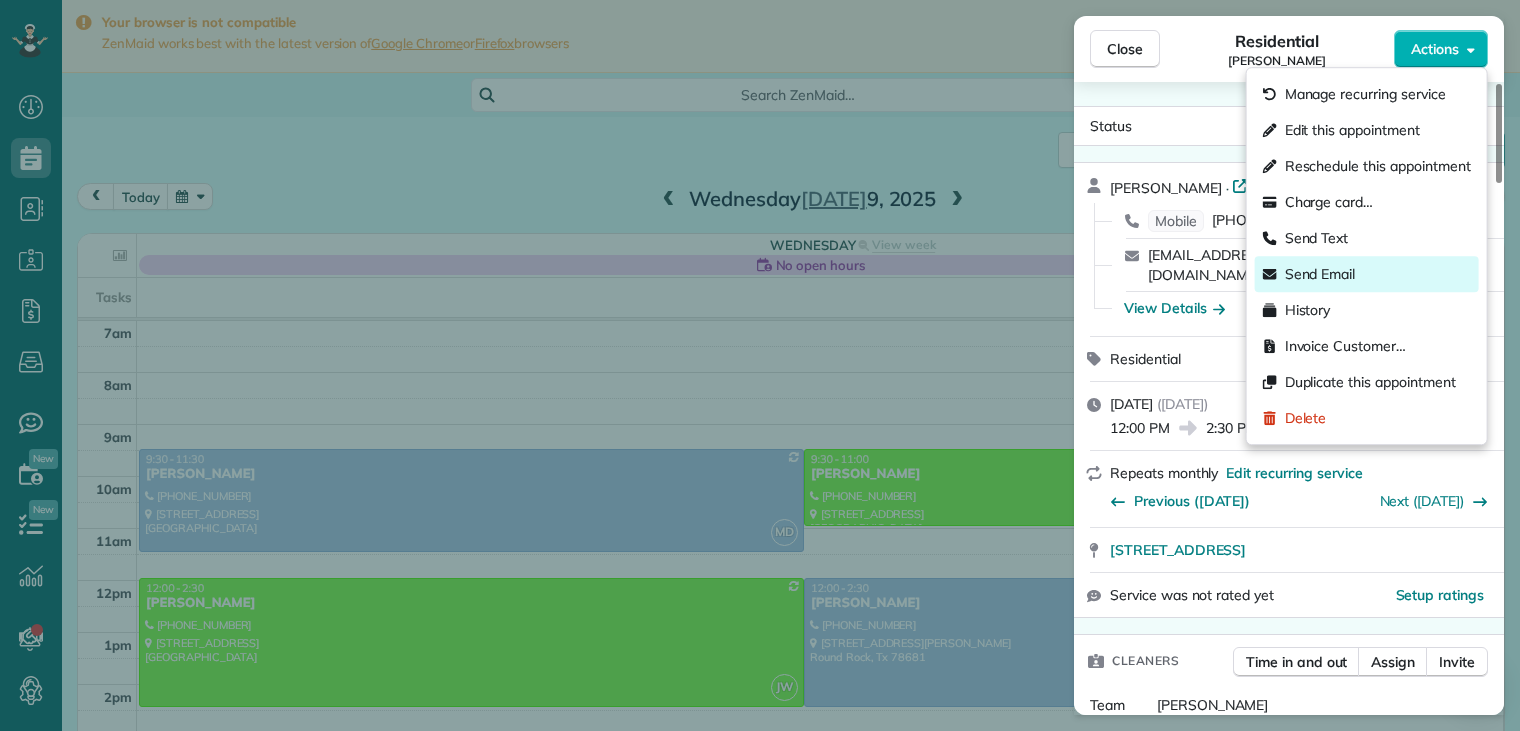 click on "Send Email" at bounding box center [1320, 274] 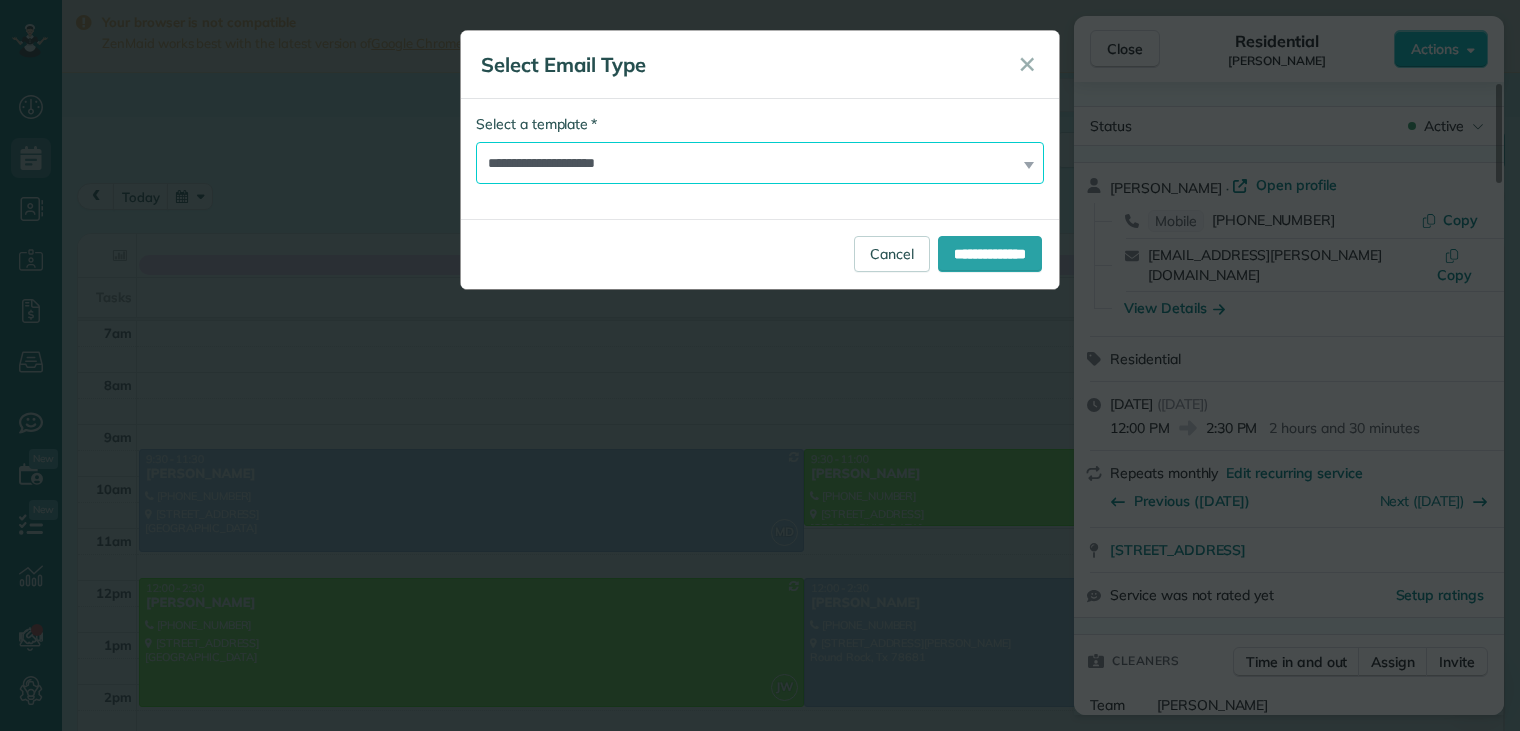 click on "**********" at bounding box center (760, 163) 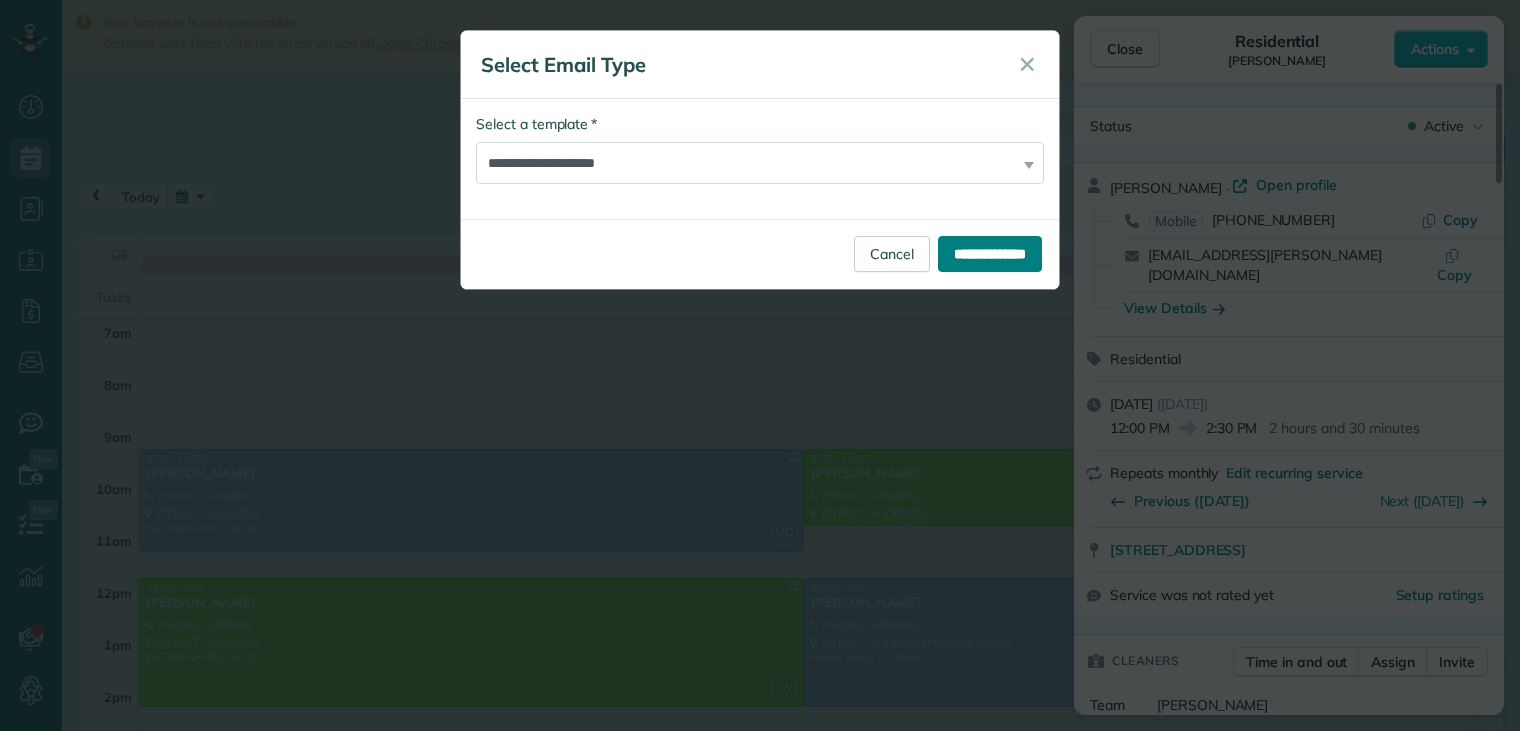 click on "**********" at bounding box center (990, 254) 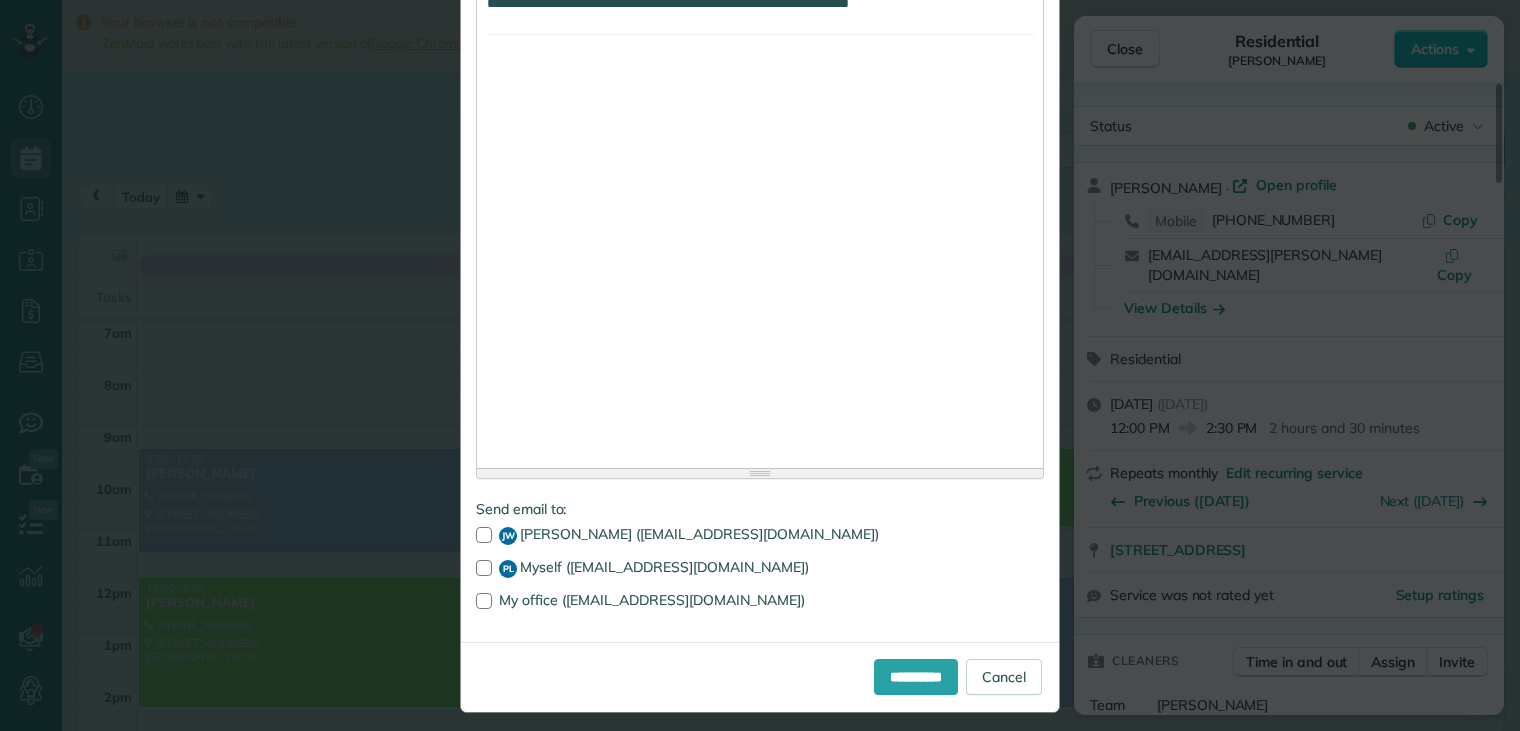 scroll, scrollTop: 4812, scrollLeft: 0, axis: vertical 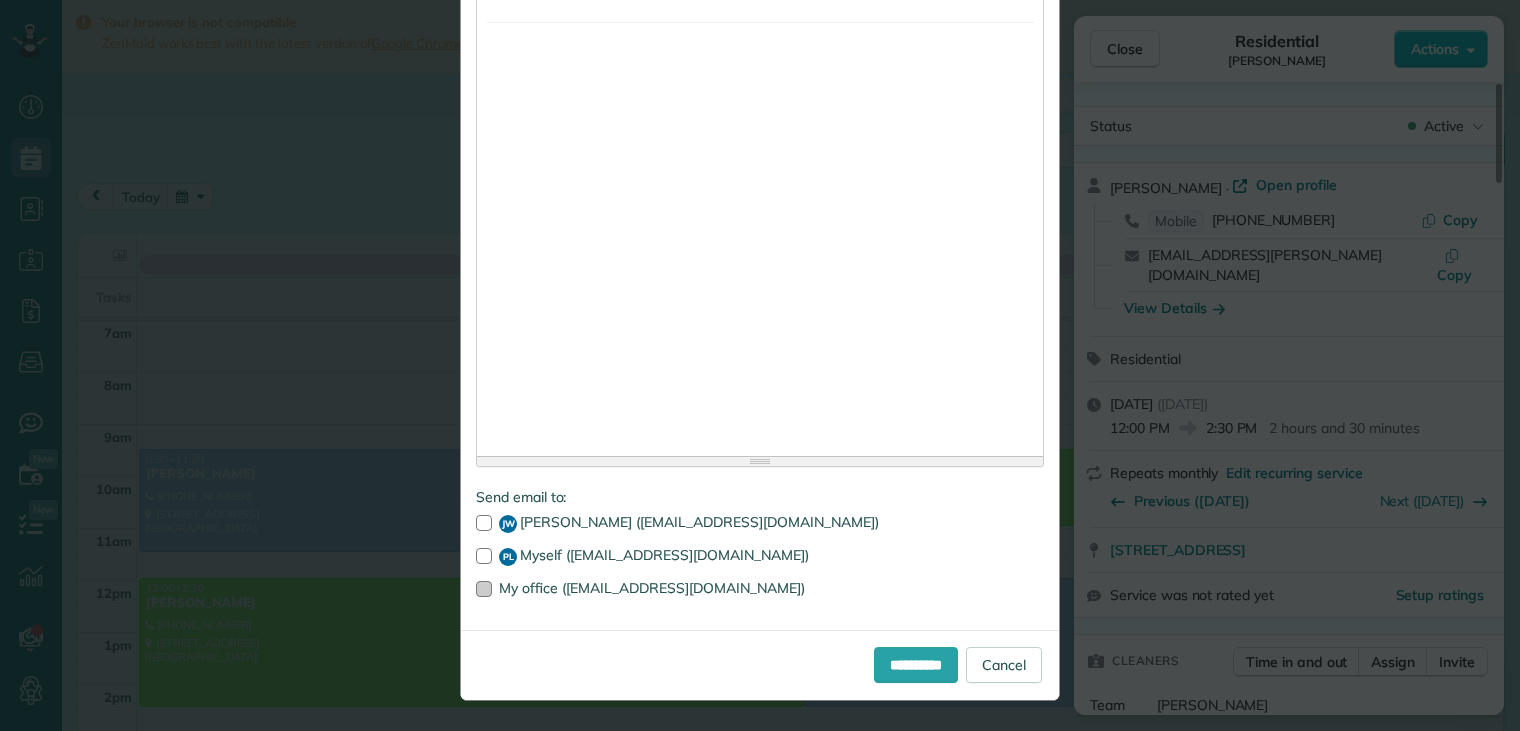 click at bounding box center (484, 589) 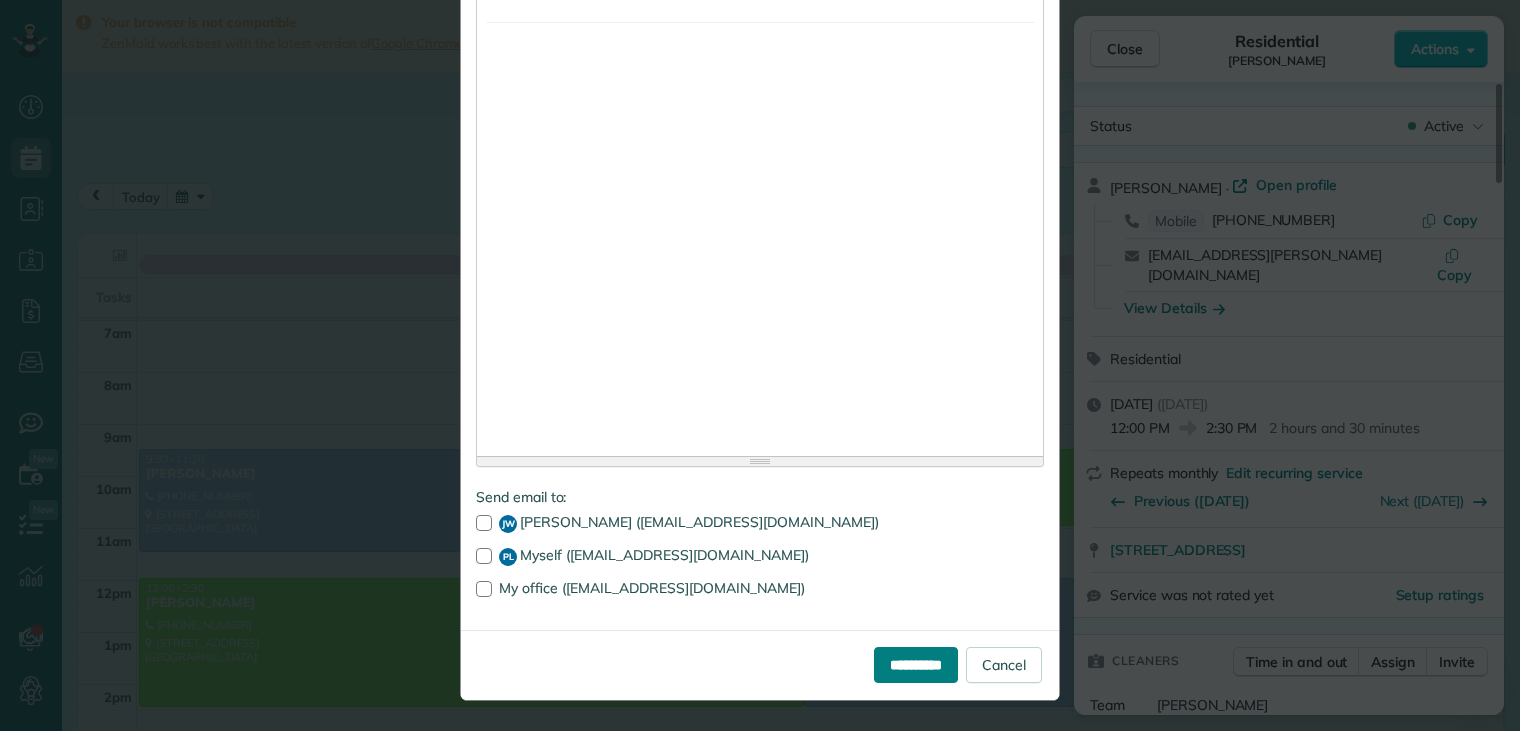 click on "**********" at bounding box center (916, 665) 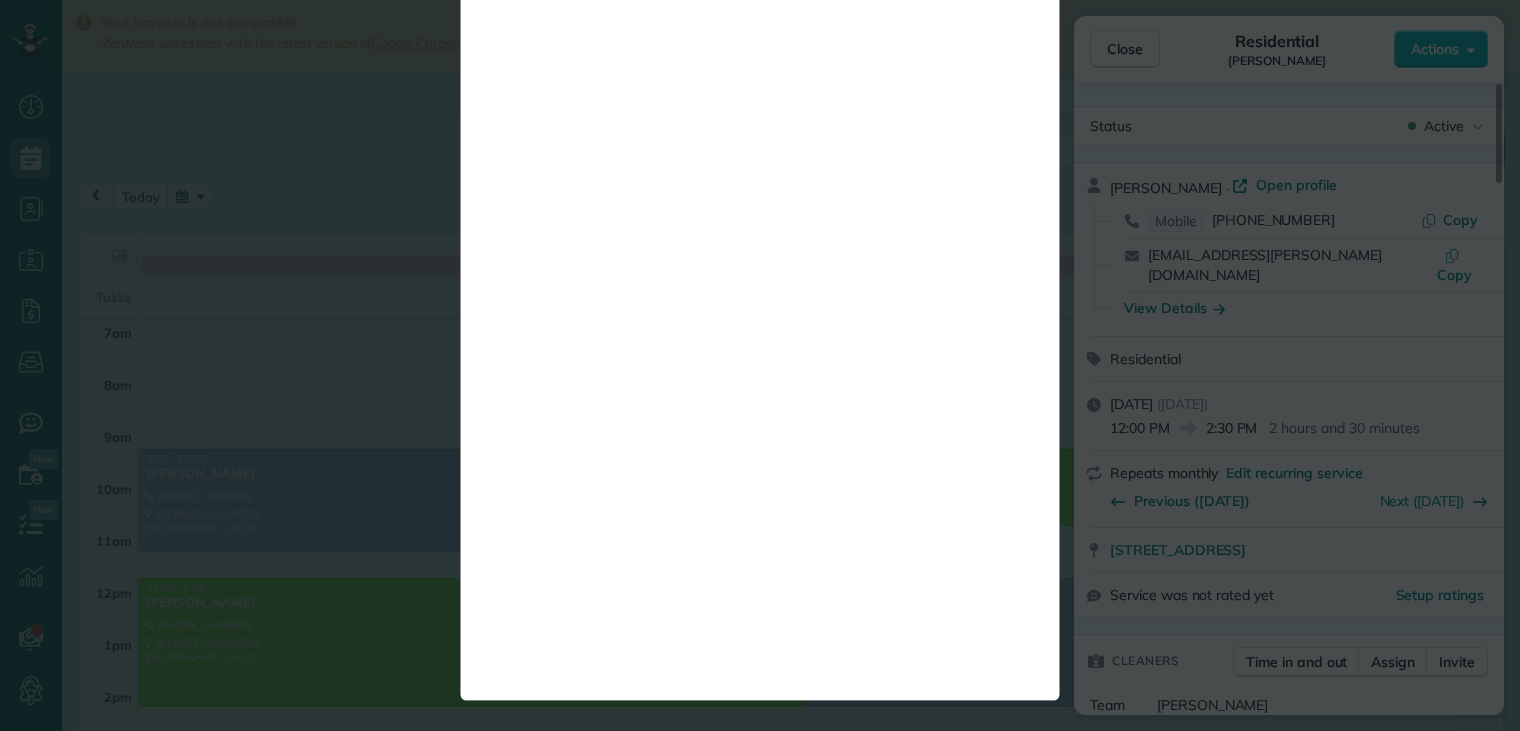 scroll, scrollTop: 0, scrollLeft: 0, axis: both 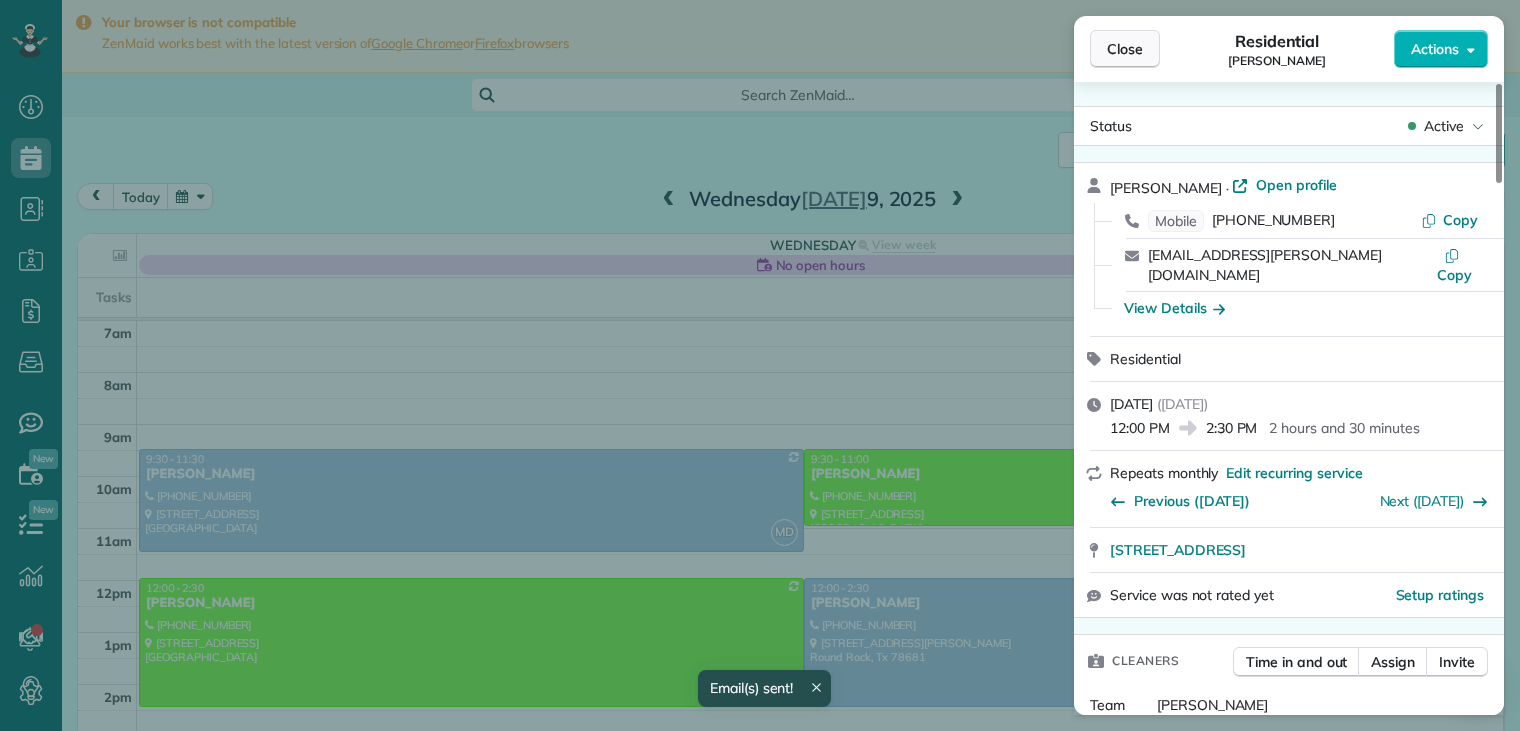 click on "Close" at bounding box center (1125, 49) 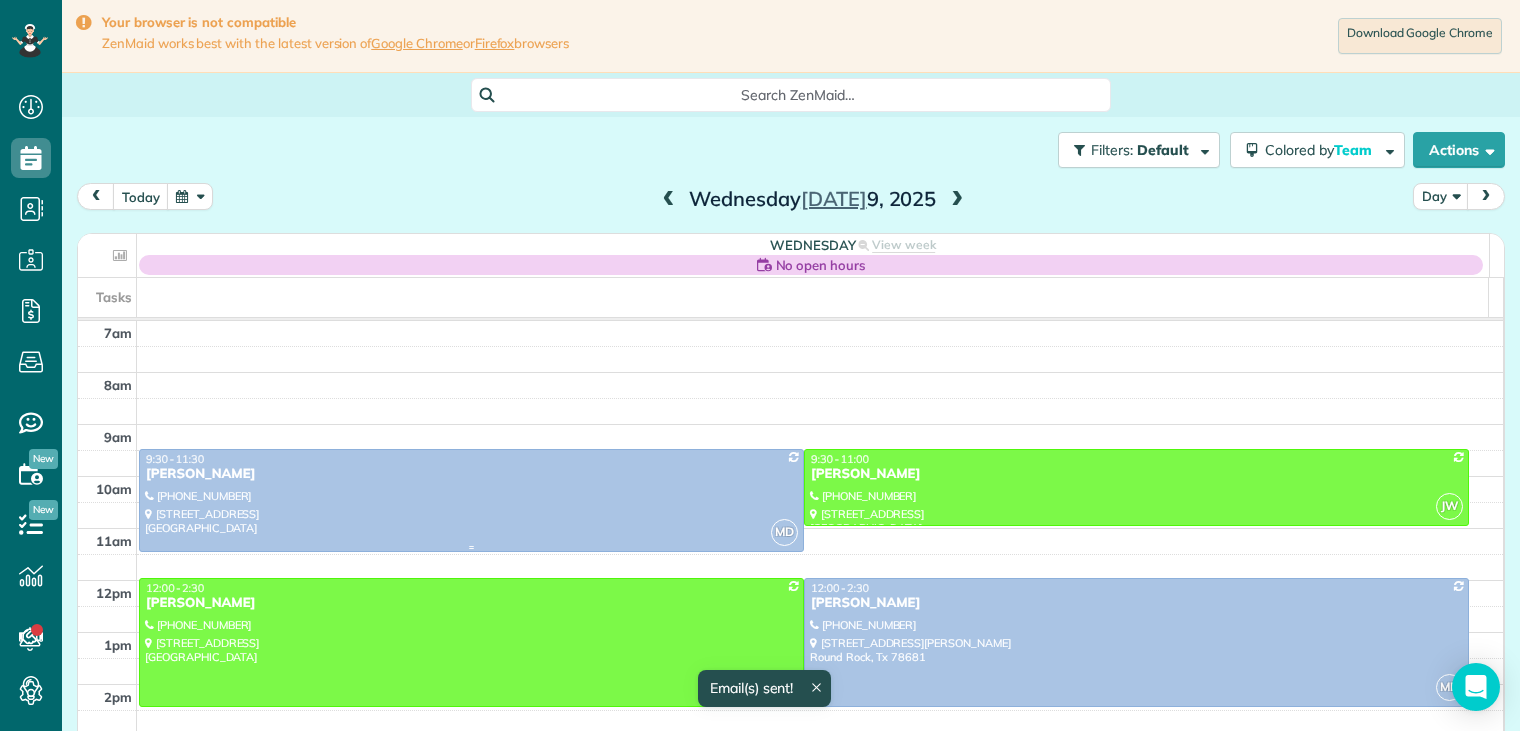click on "[PERSON_NAME]" at bounding box center [471, 474] 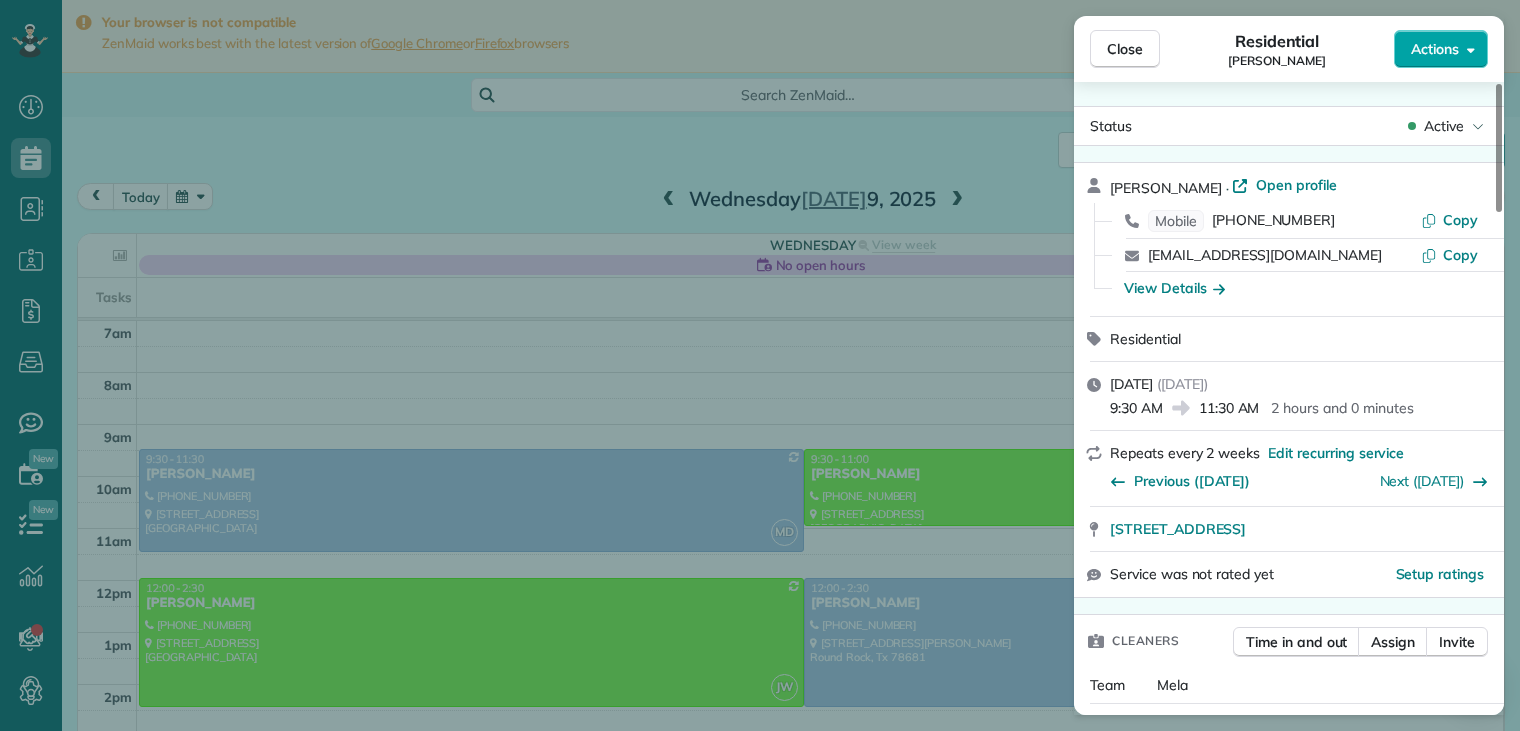 click on "Actions" at bounding box center [1435, 49] 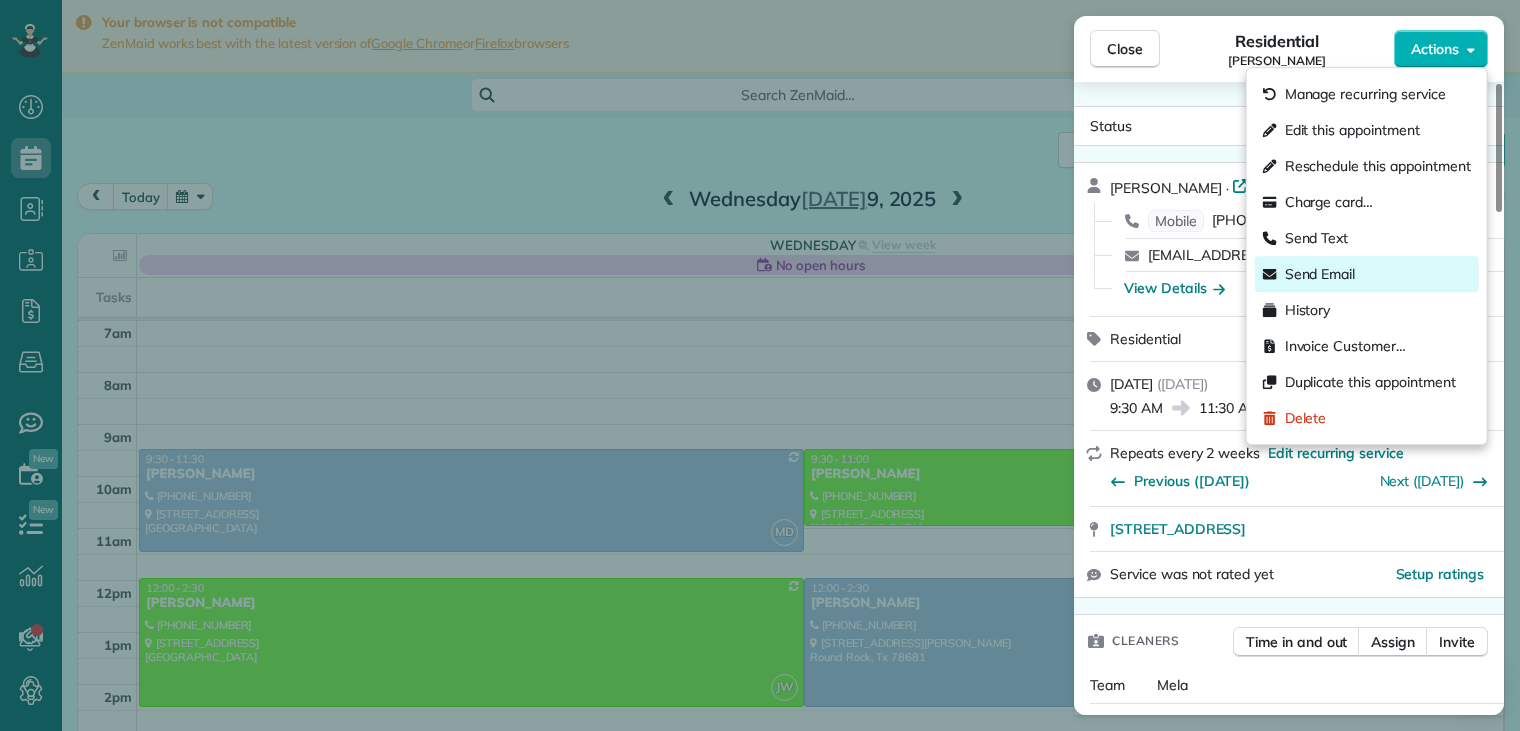 click on "Send Email" at bounding box center (1320, 274) 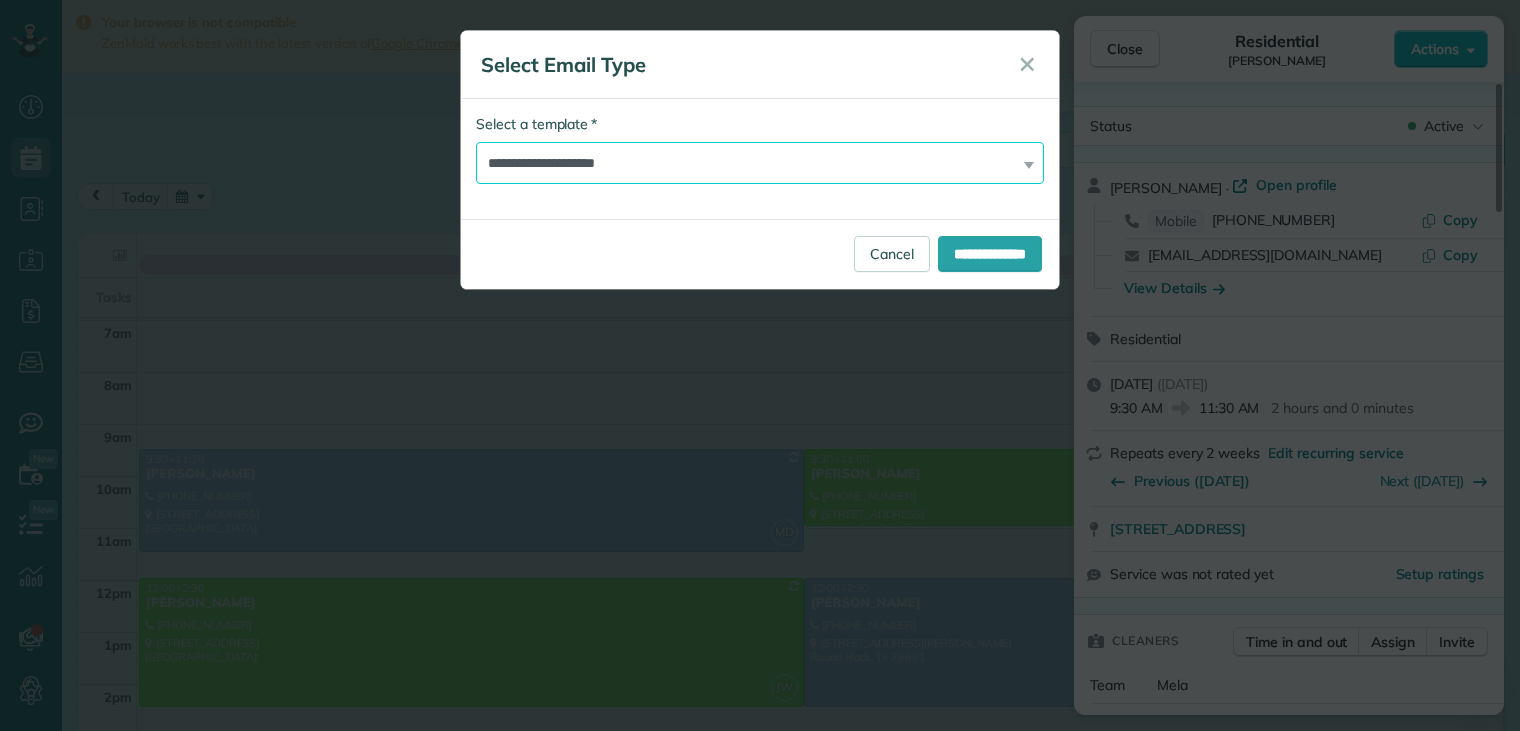click on "**********" at bounding box center (760, 163) 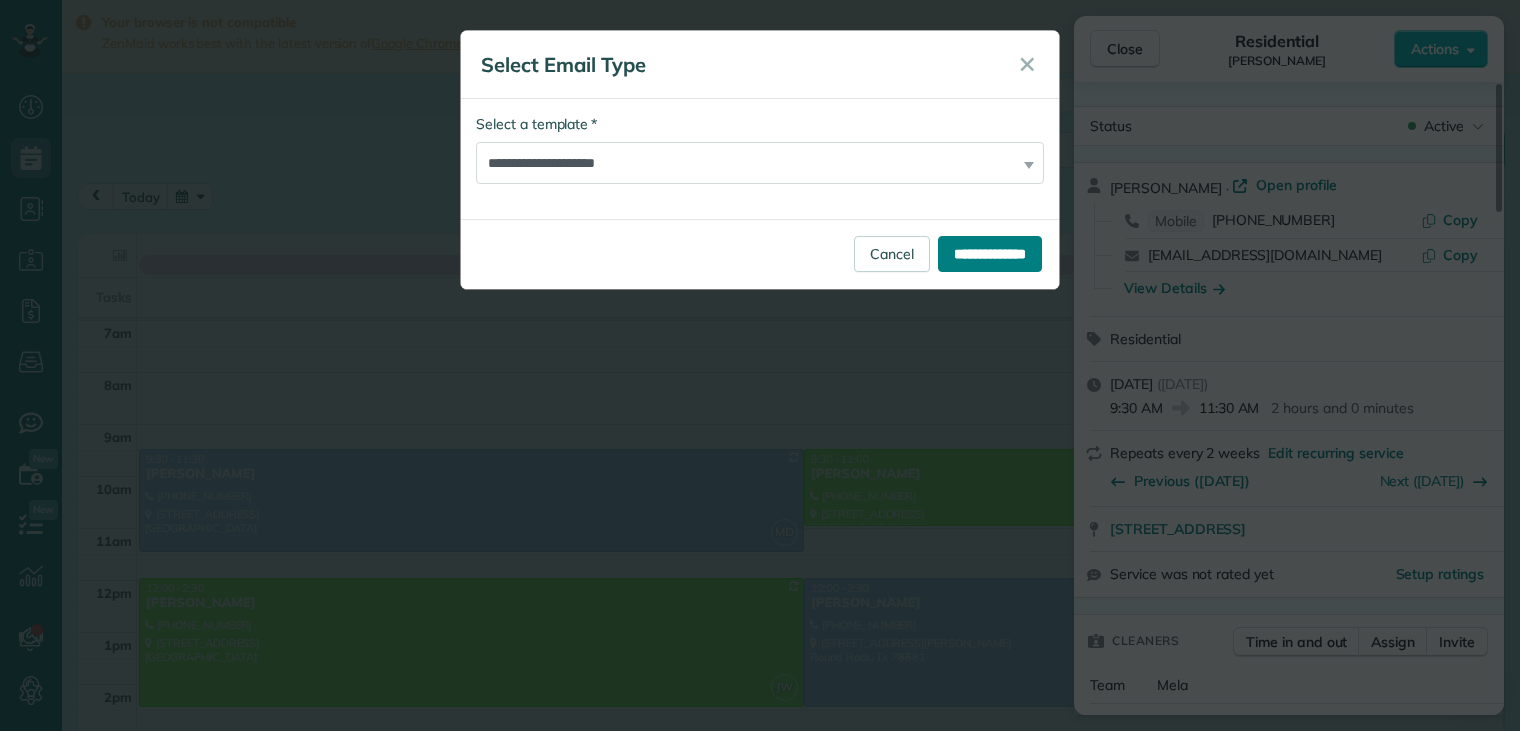 click on "**********" at bounding box center (990, 254) 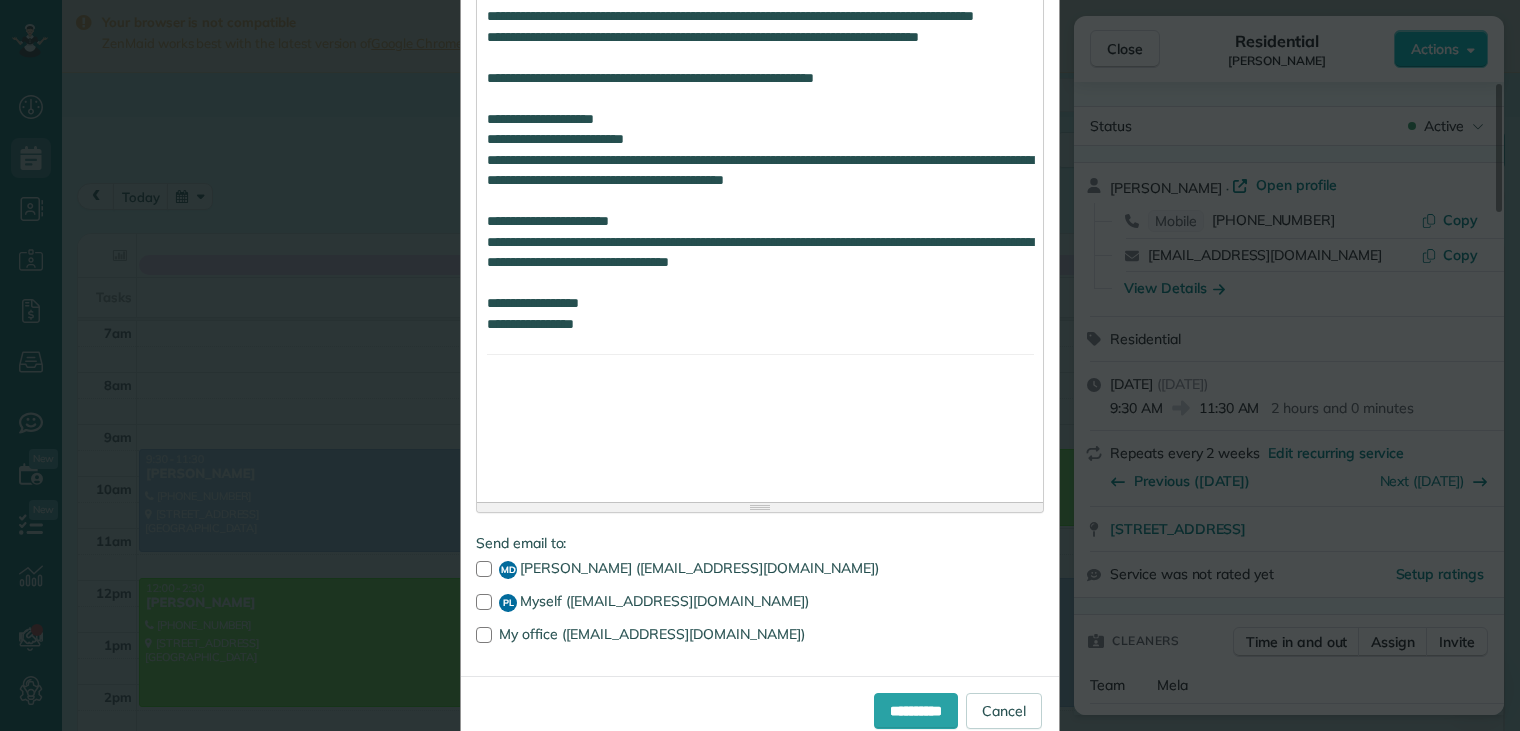 scroll, scrollTop: 1651, scrollLeft: 0, axis: vertical 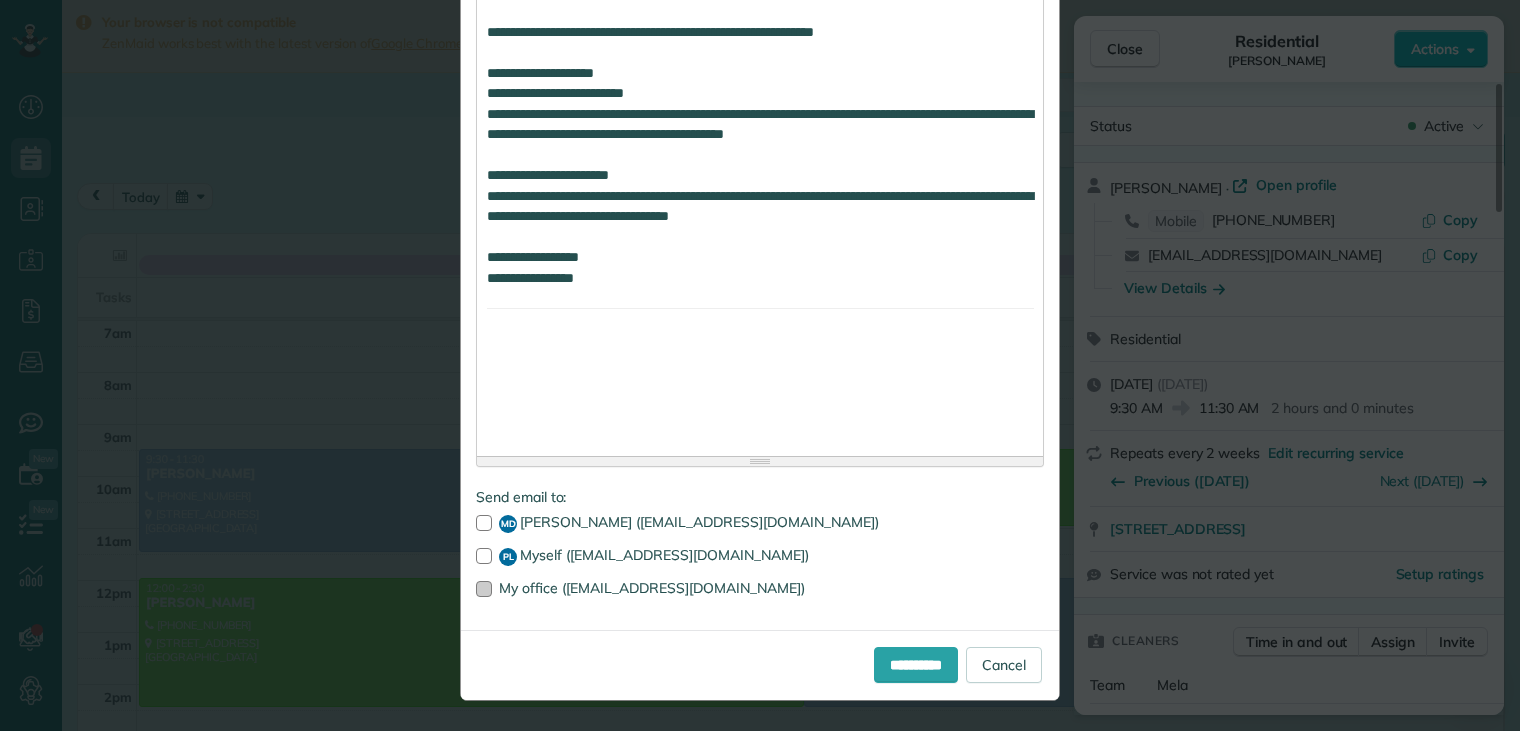 click at bounding box center (484, 589) 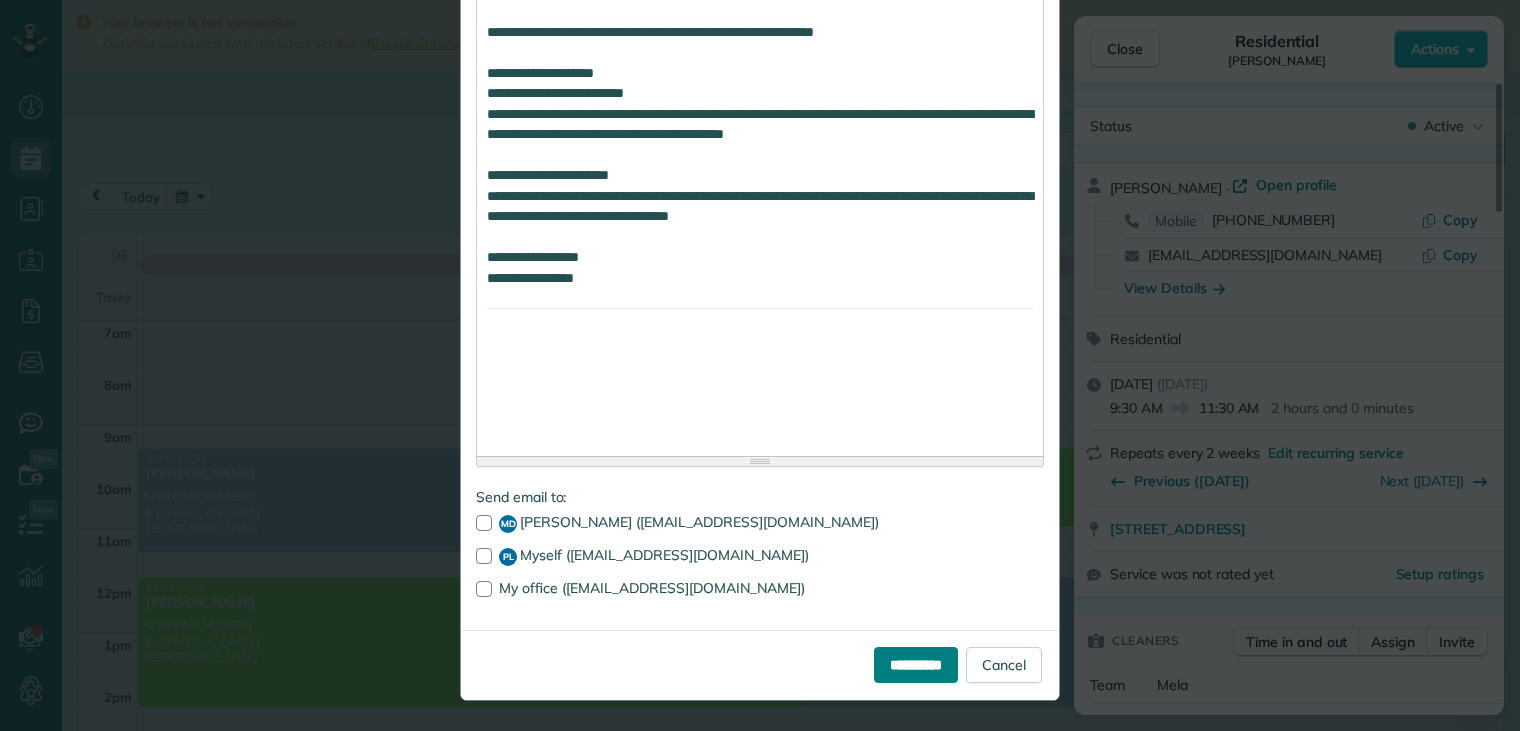 click on "**********" at bounding box center [916, 665] 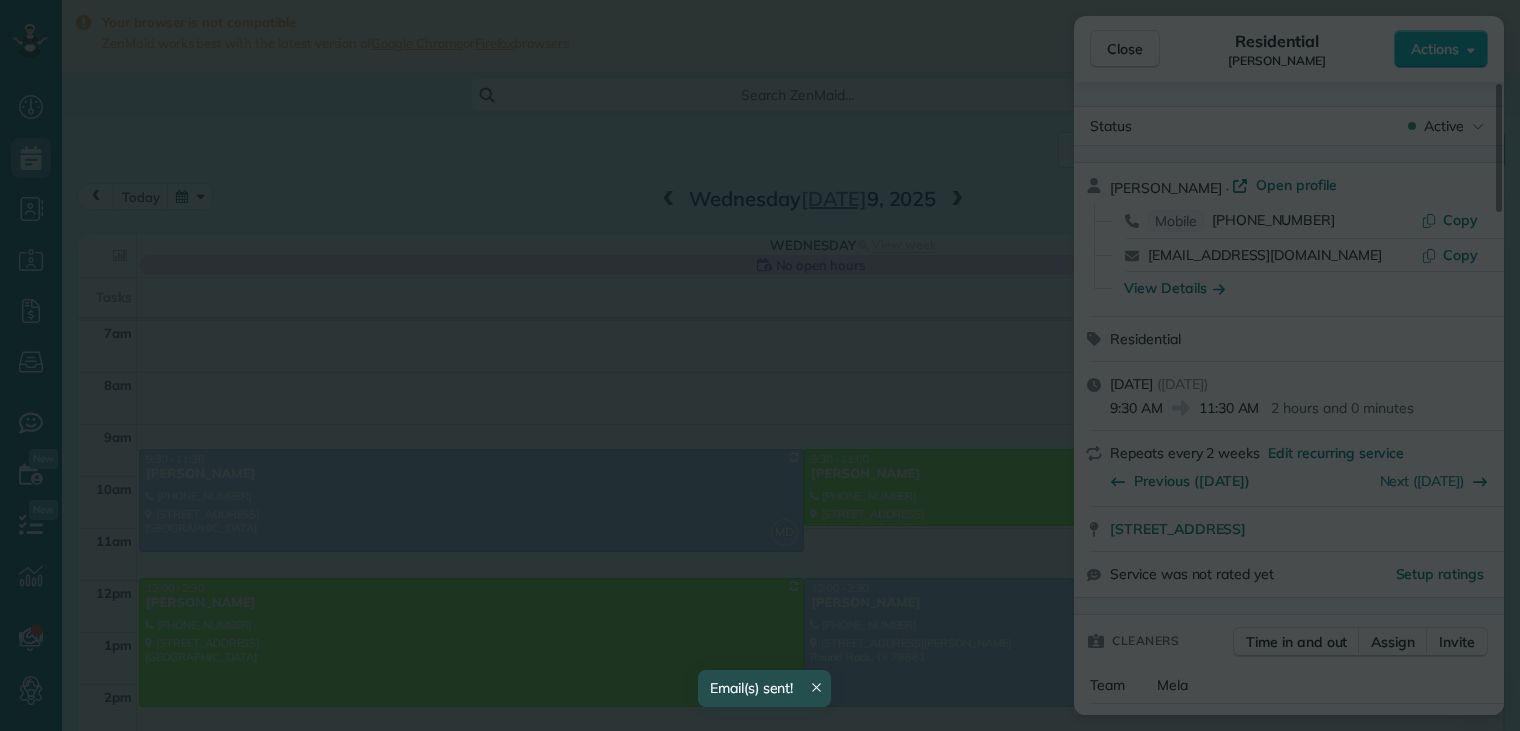 scroll, scrollTop: 0, scrollLeft: 0, axis: both 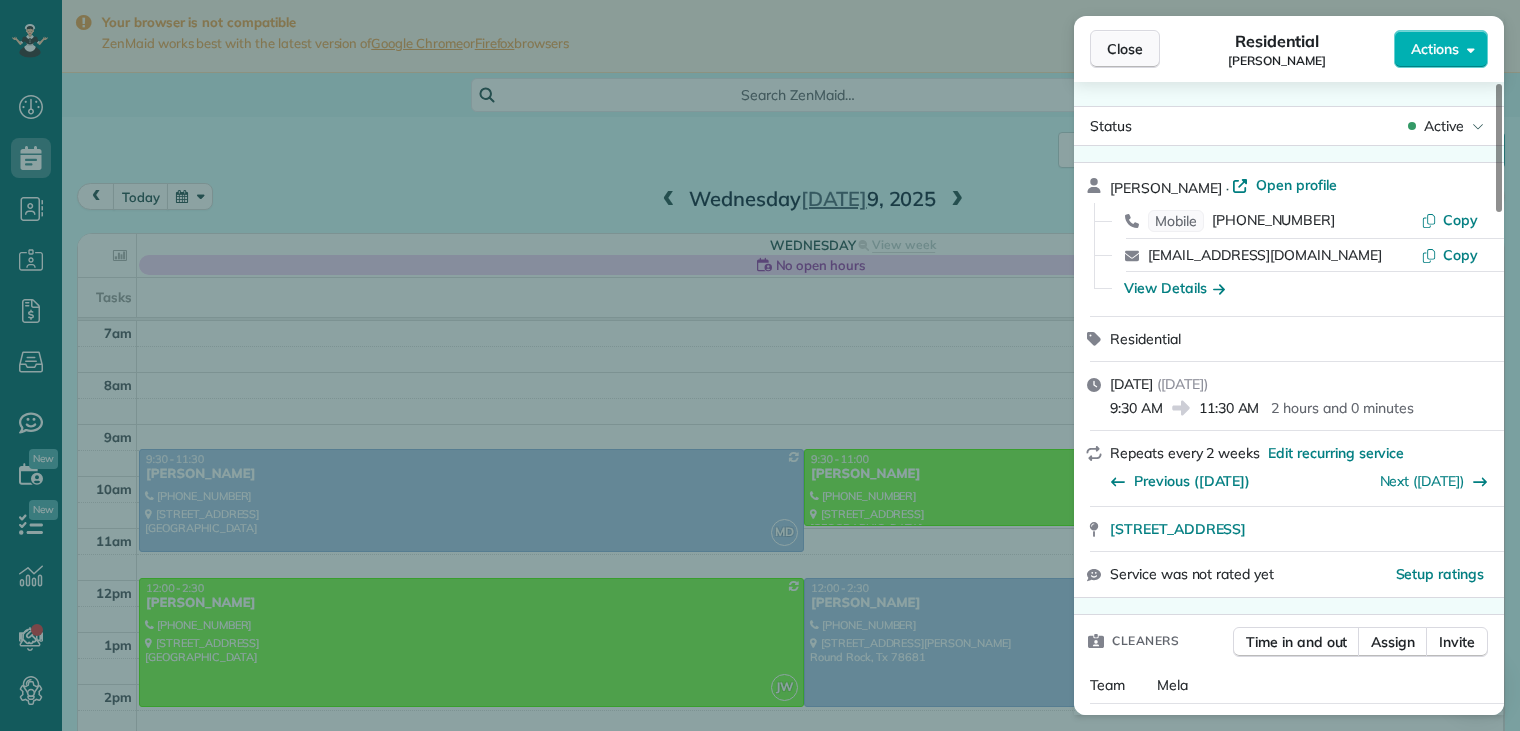 click on "Close" at bounding box center [1125, 49] 